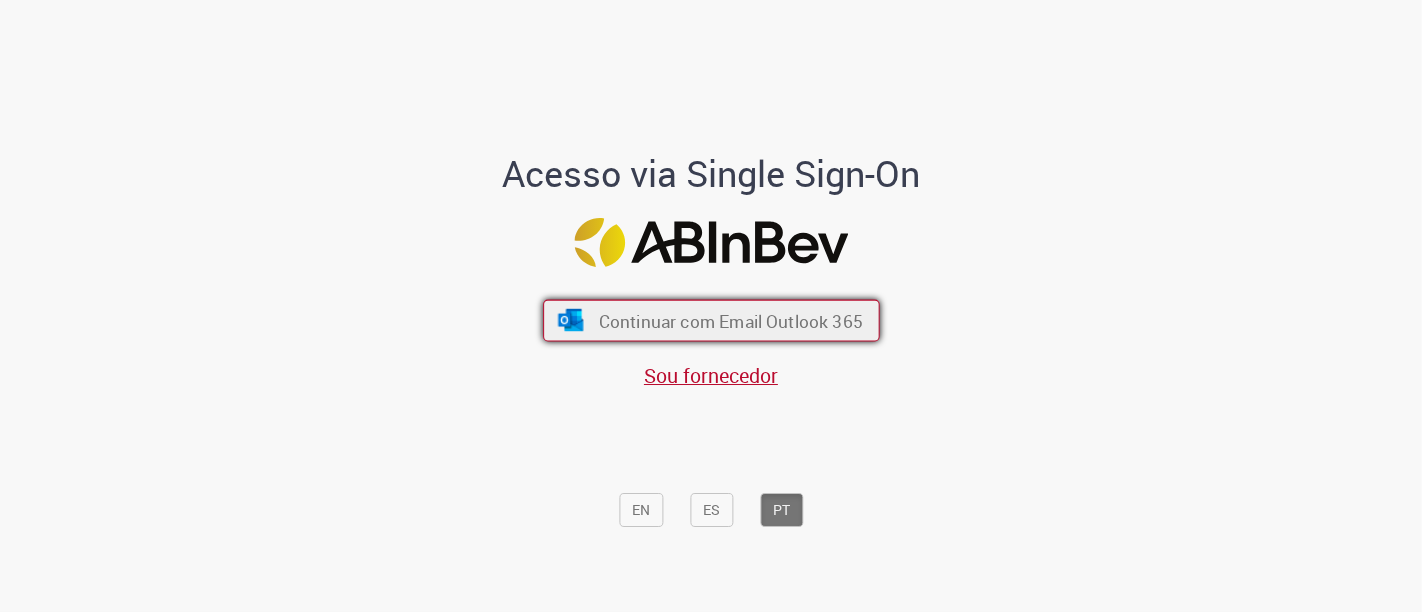 click on "Continuar com Email Outlook 365" at bounding box center [711, 321] 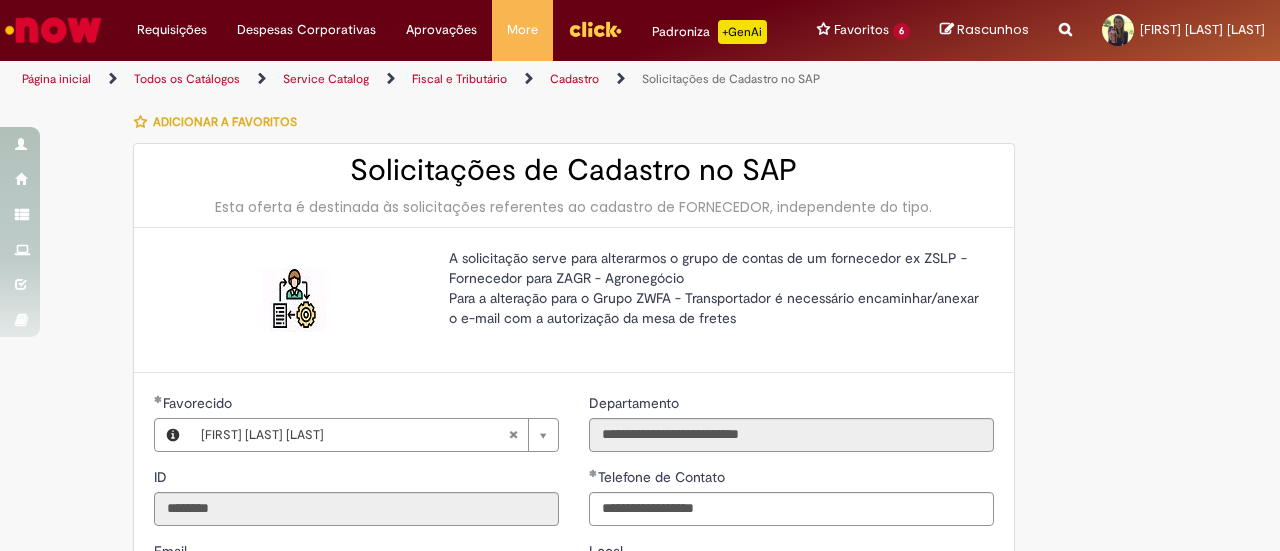 type on "**********" 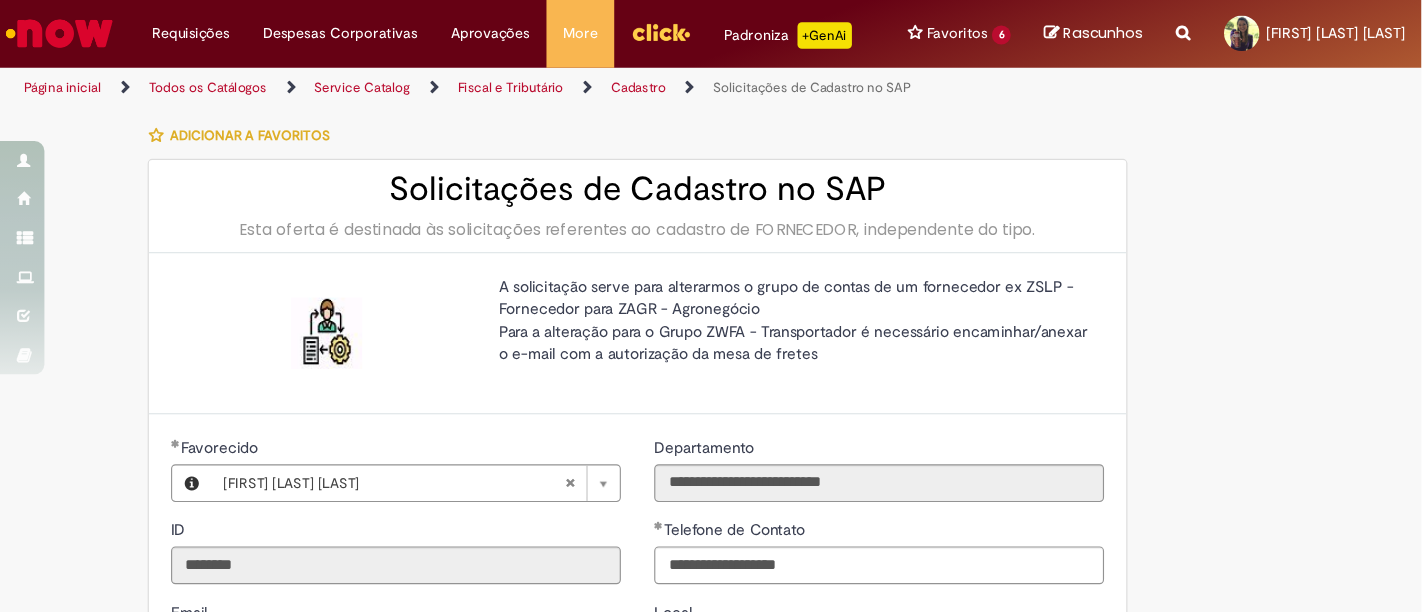 scroll, scrollTop: 0, scrollLeft: 0, axis: both 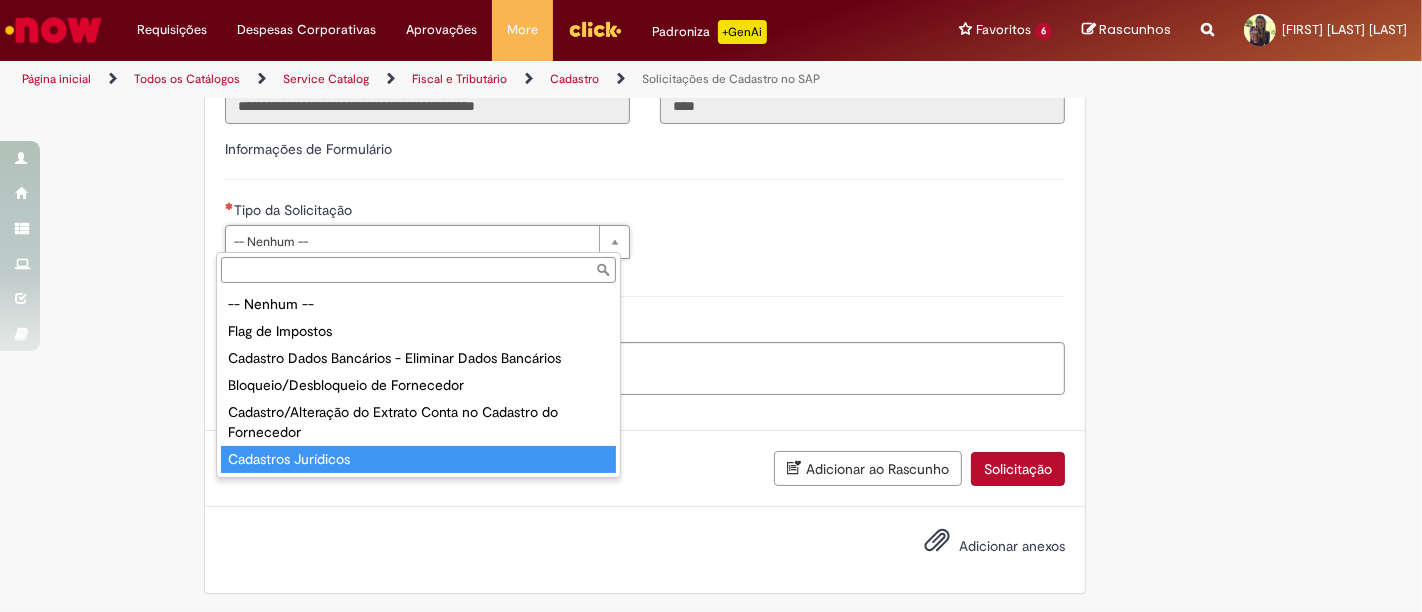 type on "**********" 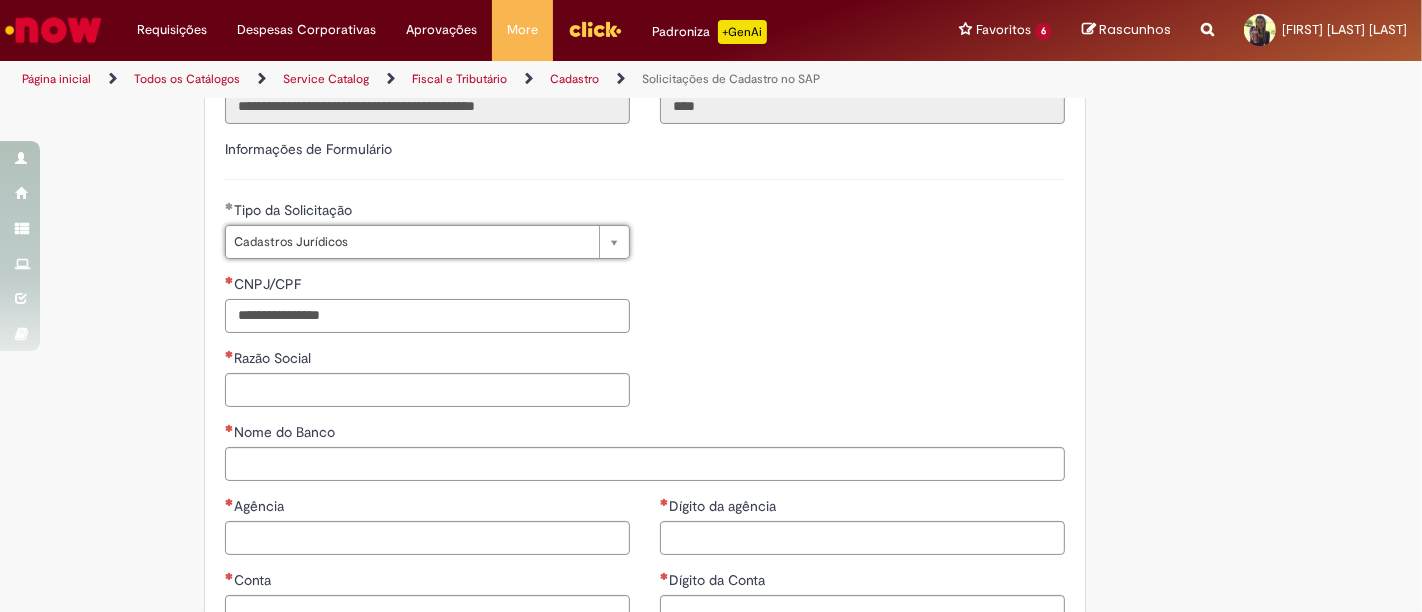 click on "CNPJ/CPF" at bounding box center [427, 316] 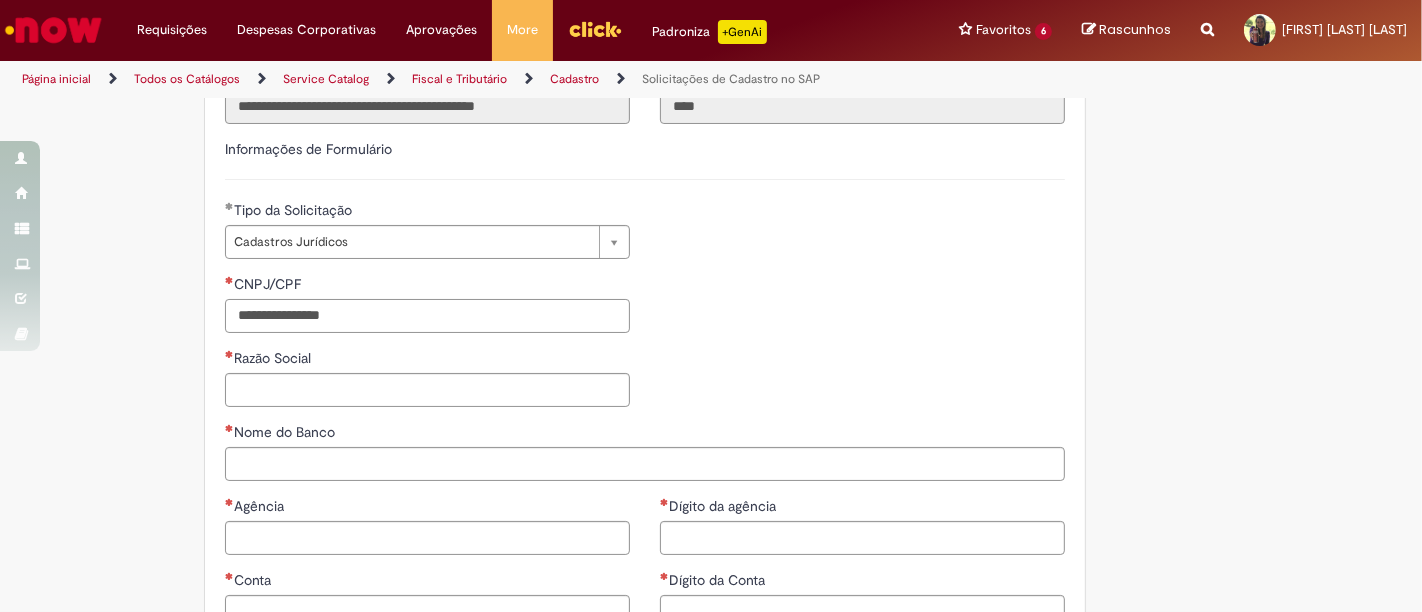 paste on "**********" 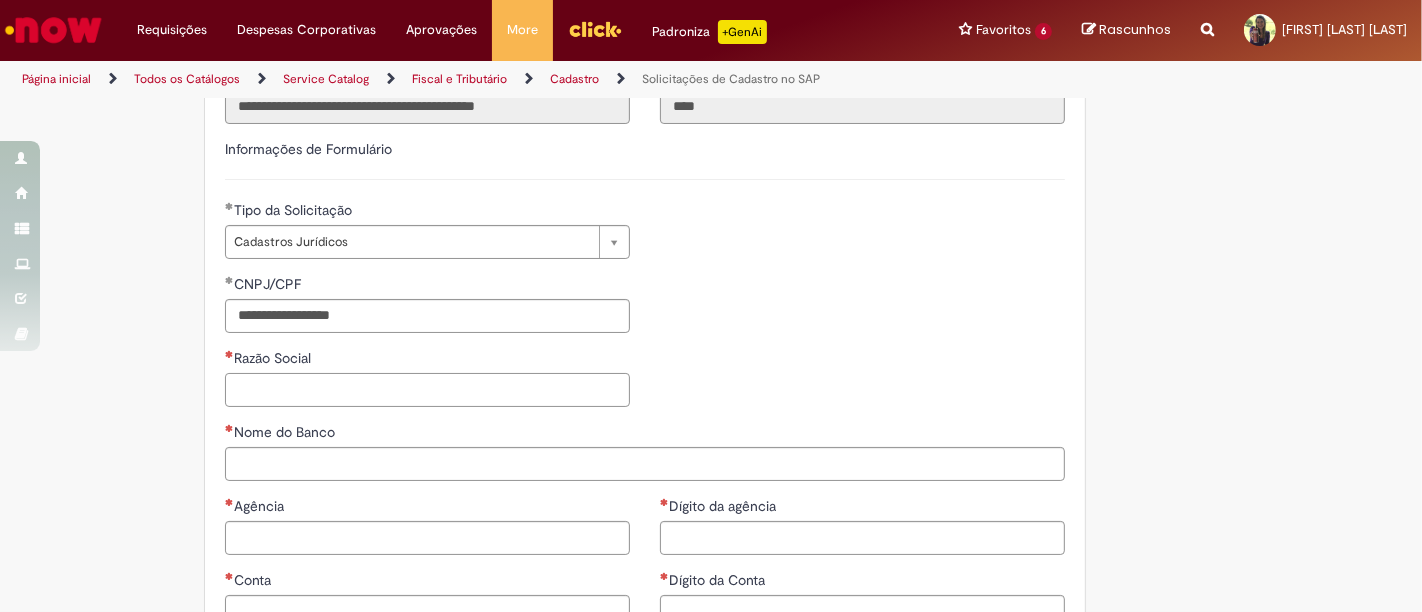 click on "Razão Social" at bounding box center [427, 390] 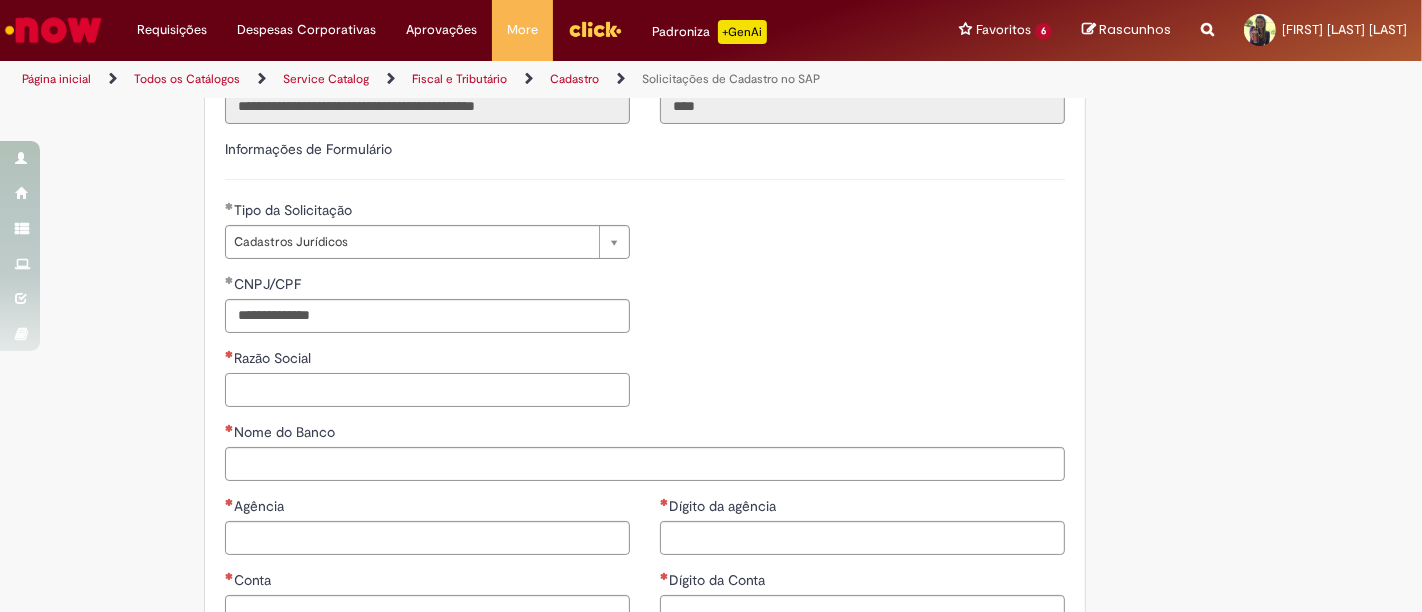 paste on "**********" 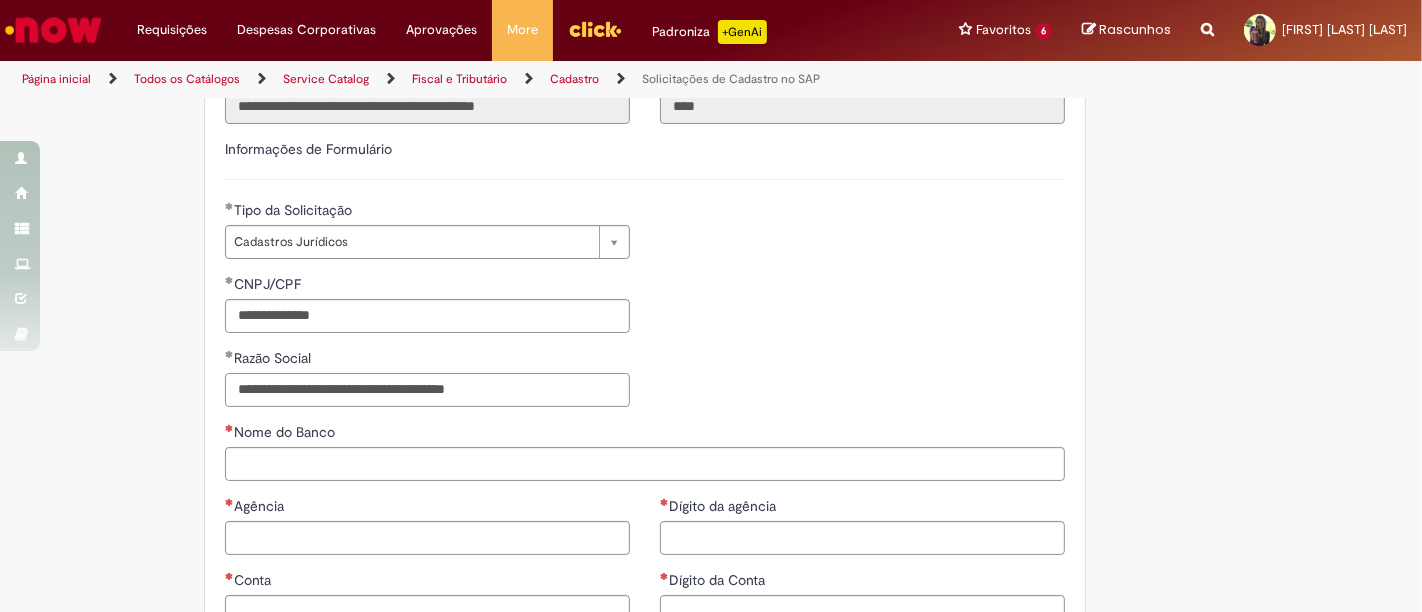 type on "**********" 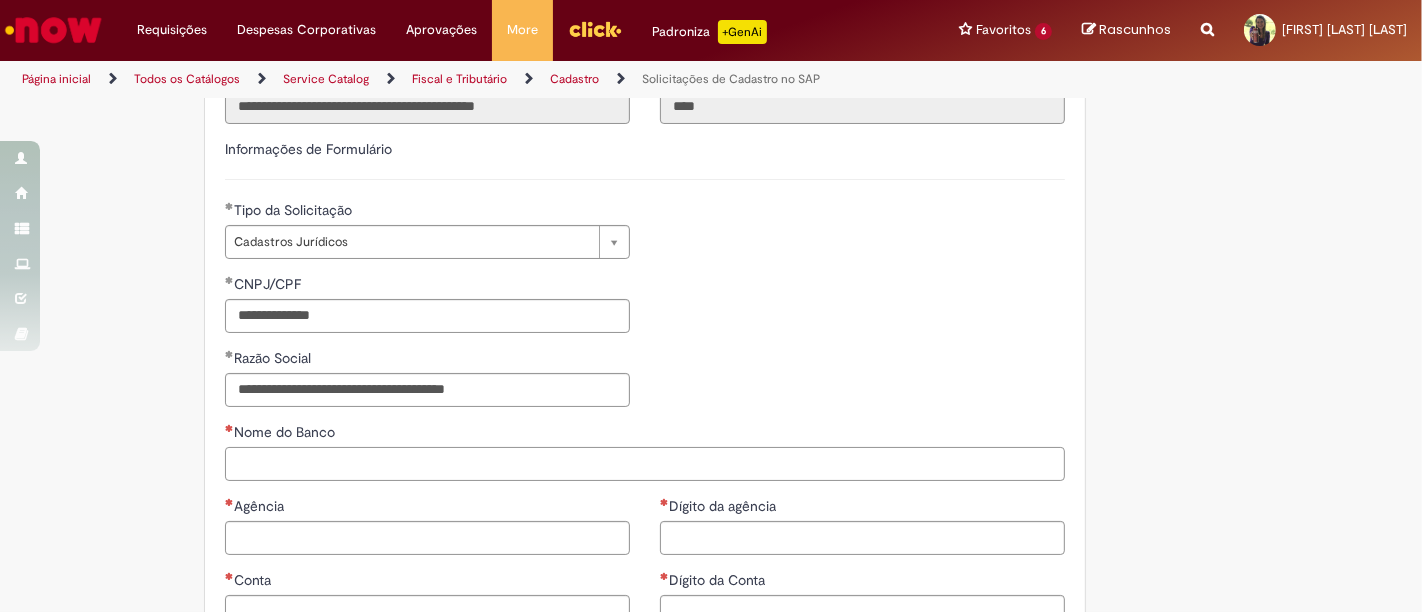 click on "Nome do Banco" at bounding box center (645, 464) 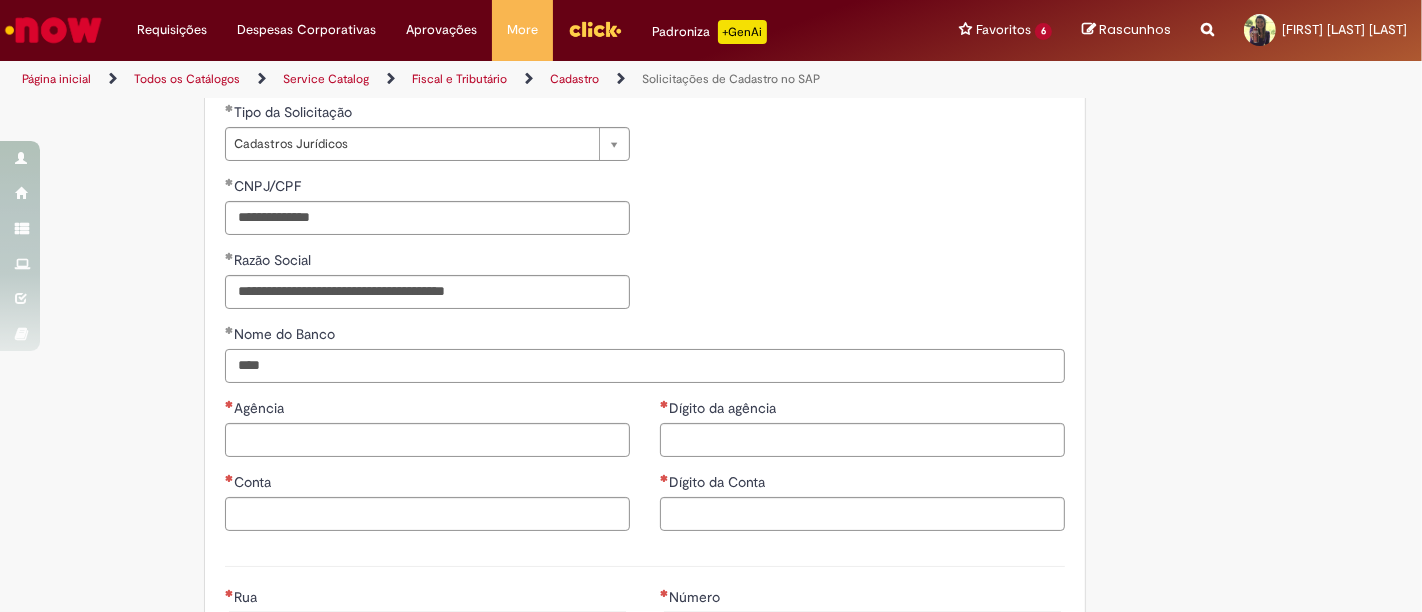 scroll, scrollTop: 772, scrollLeft: 0, axis: vertical 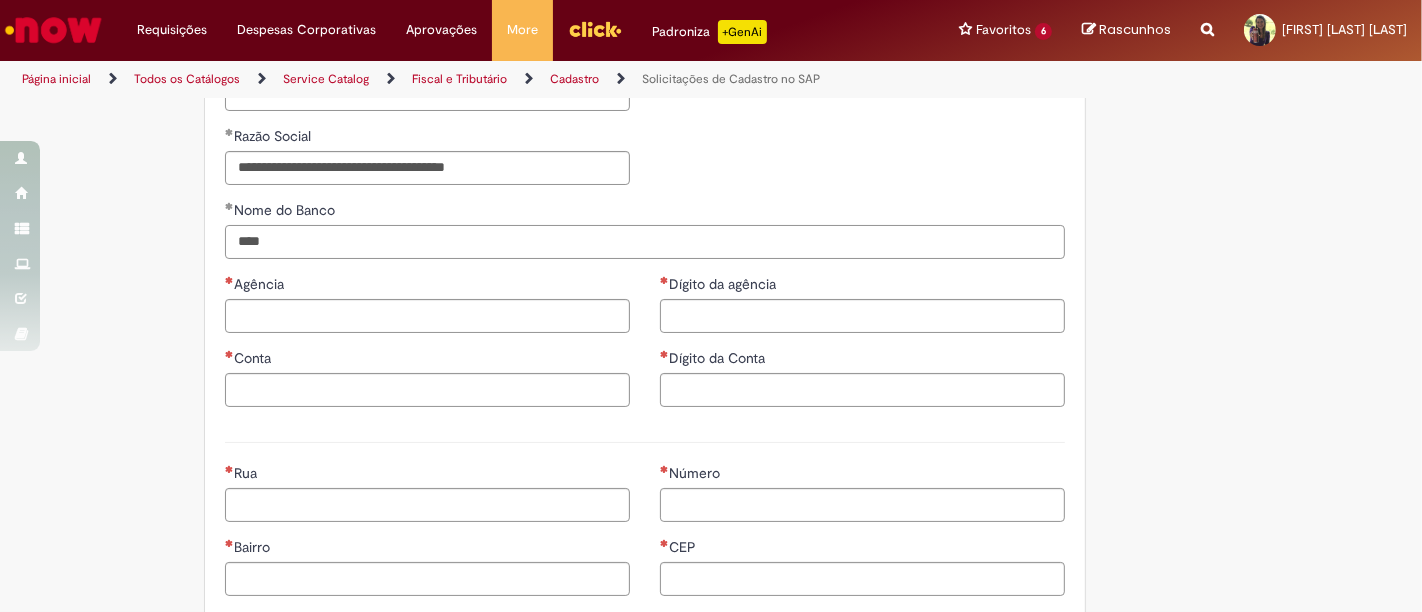 type on "****" 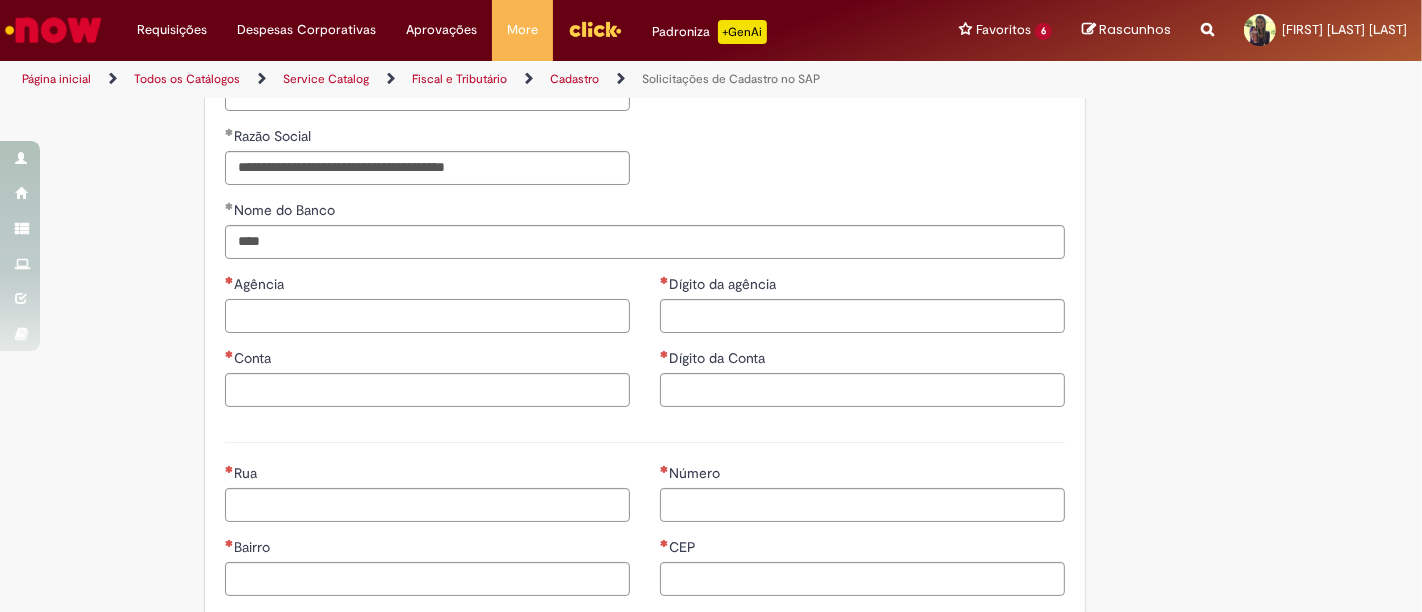 click on "Agência" at bounding box center (427, 316) 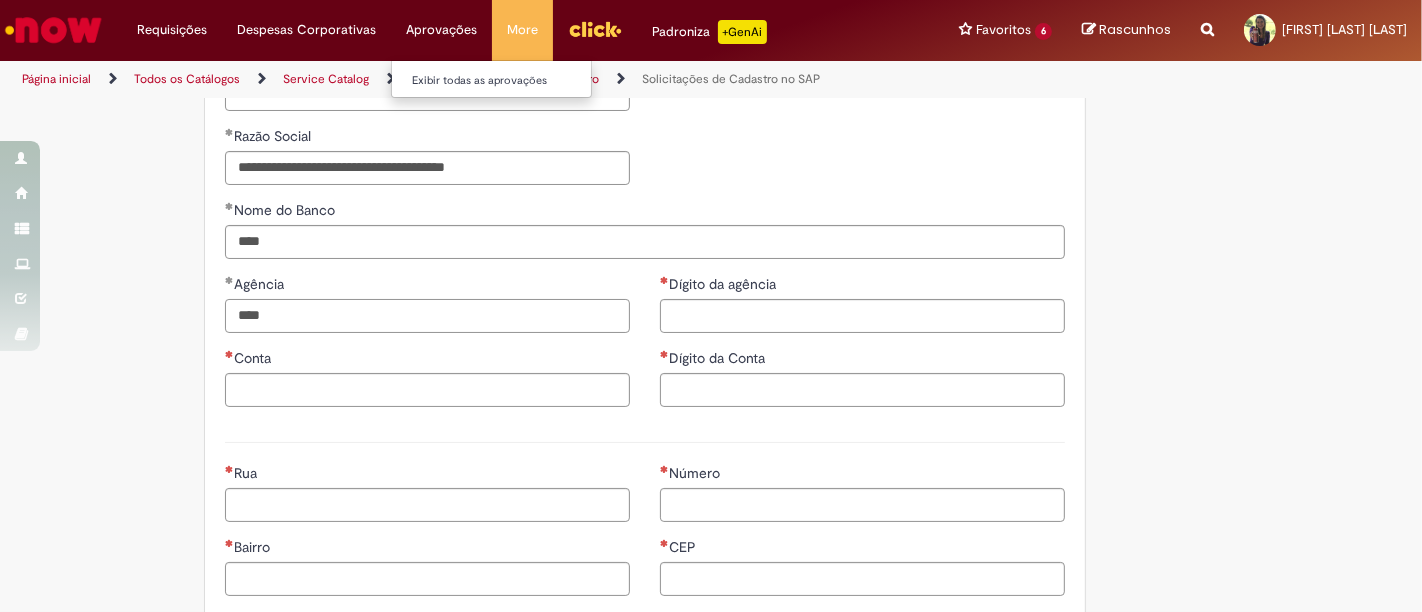 type on "****" 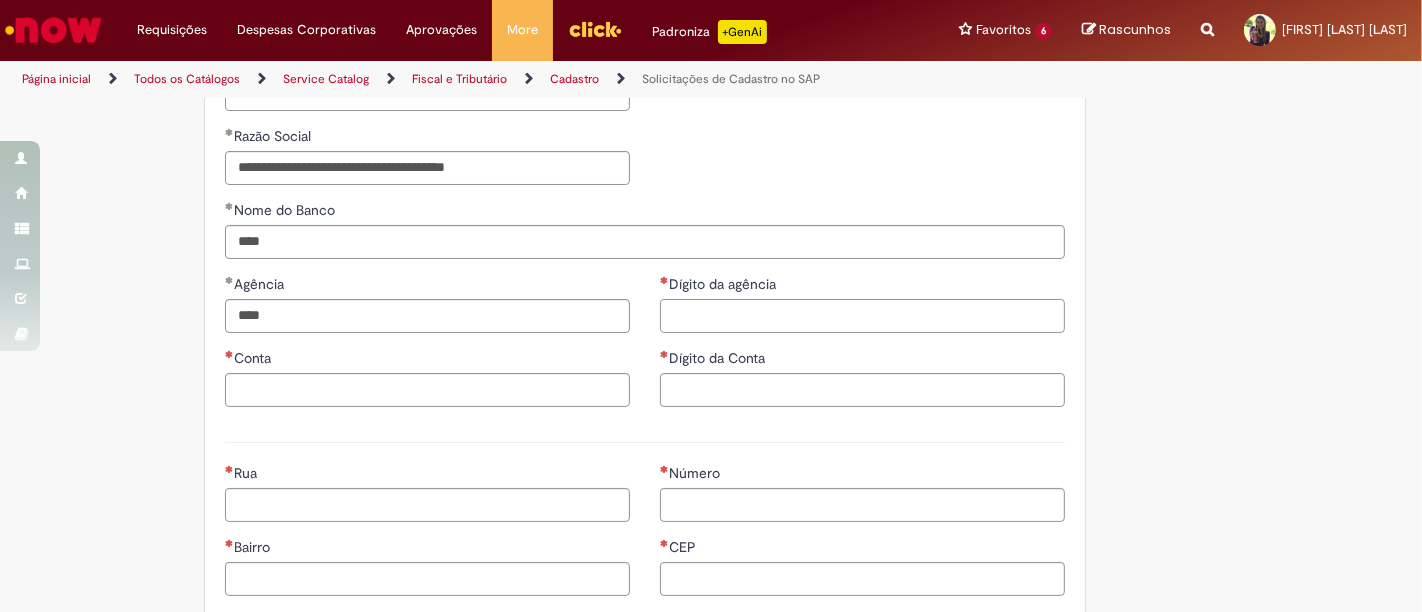 click on "Dígito da agência" at bounding box center (862, 316) 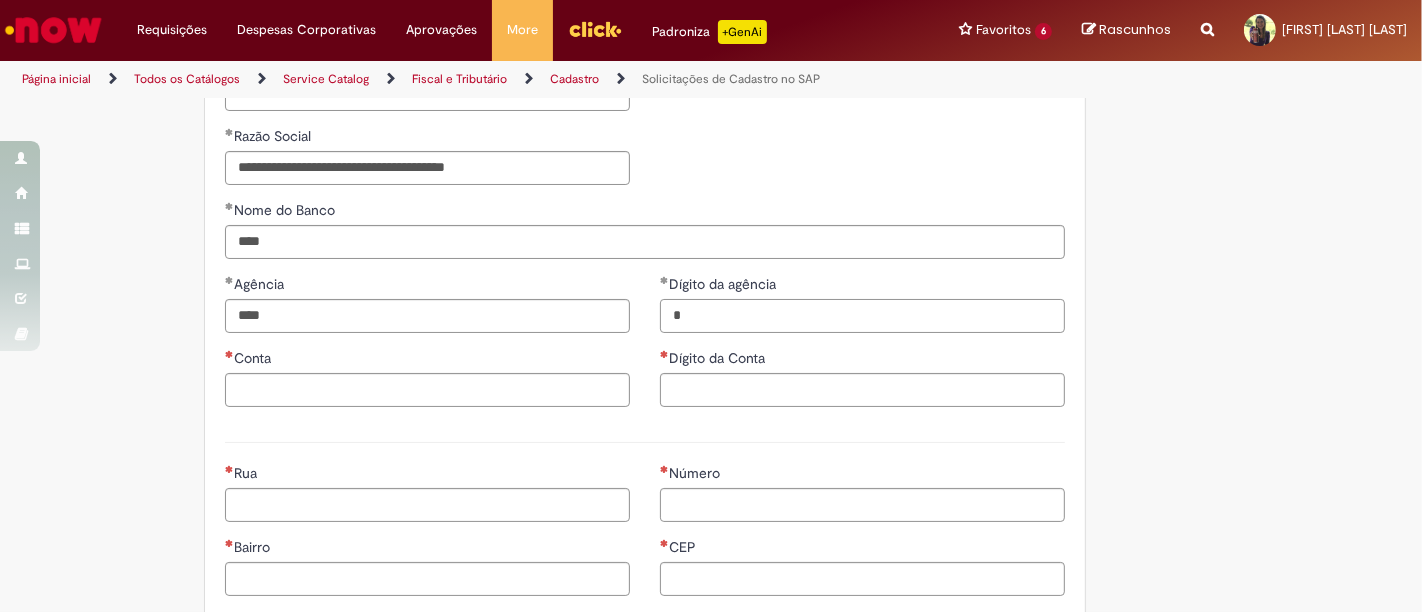 type on "*" 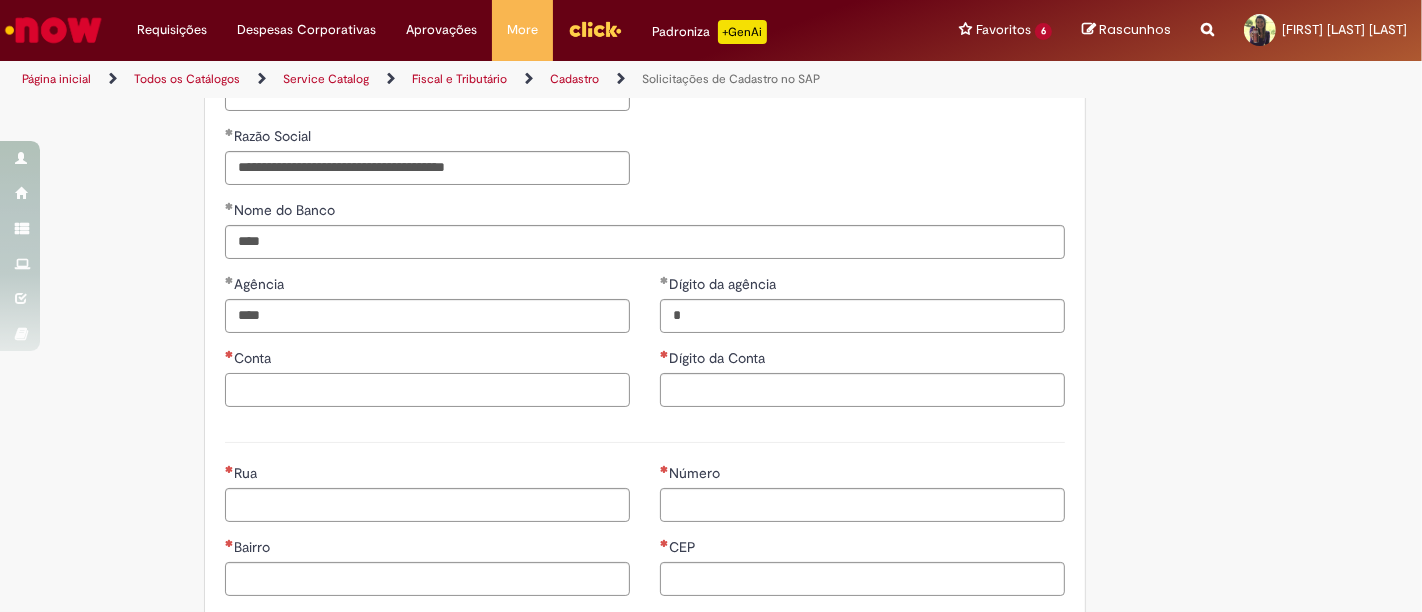 click on "Conta" at bounding box center (427, 390) 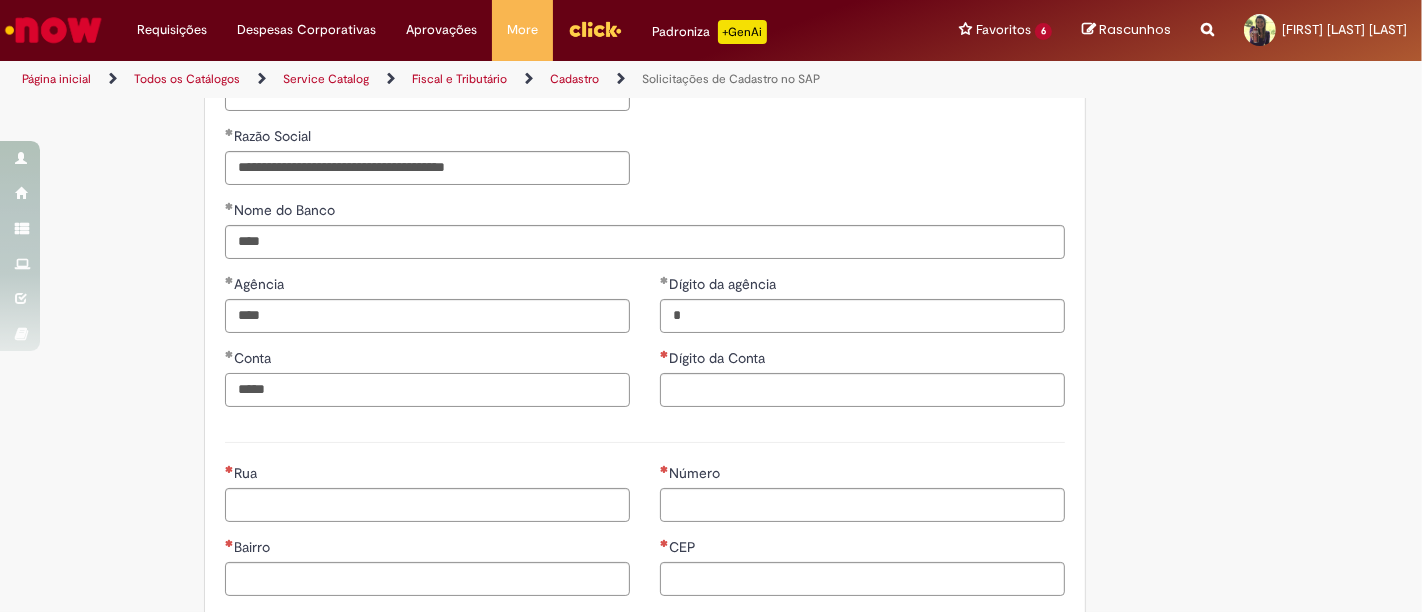 type on "*****" 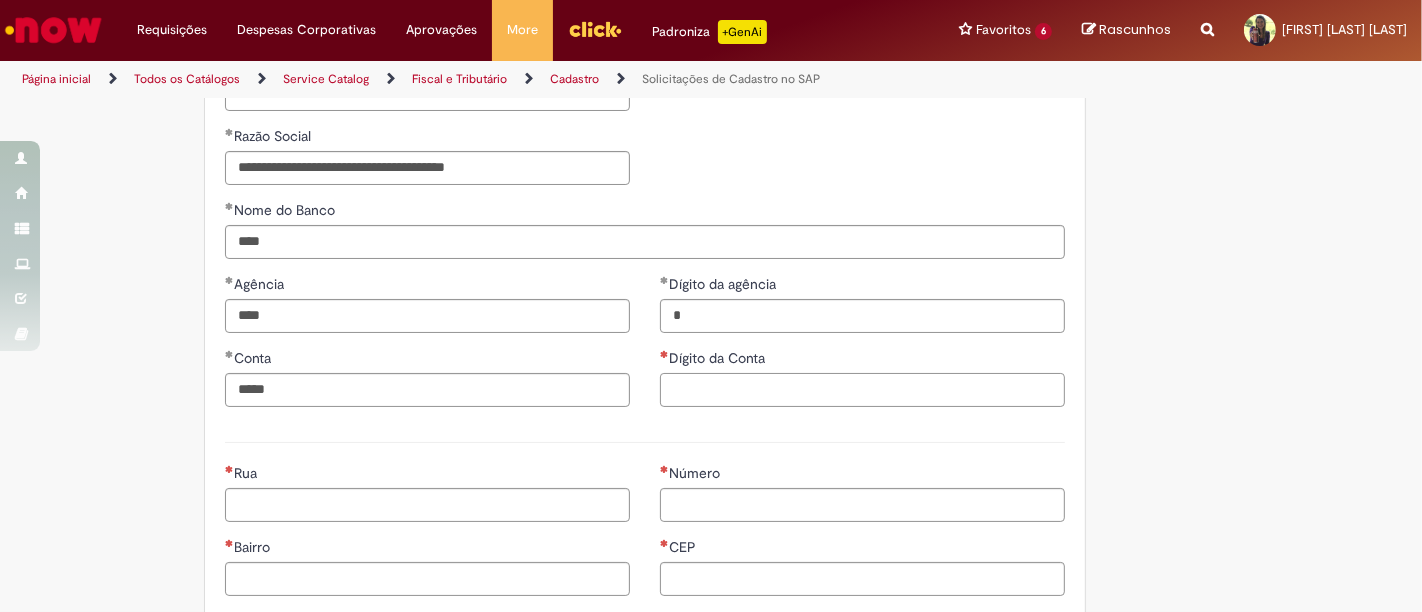click on "Dígito da Conta" at bounding box center (862, 390) 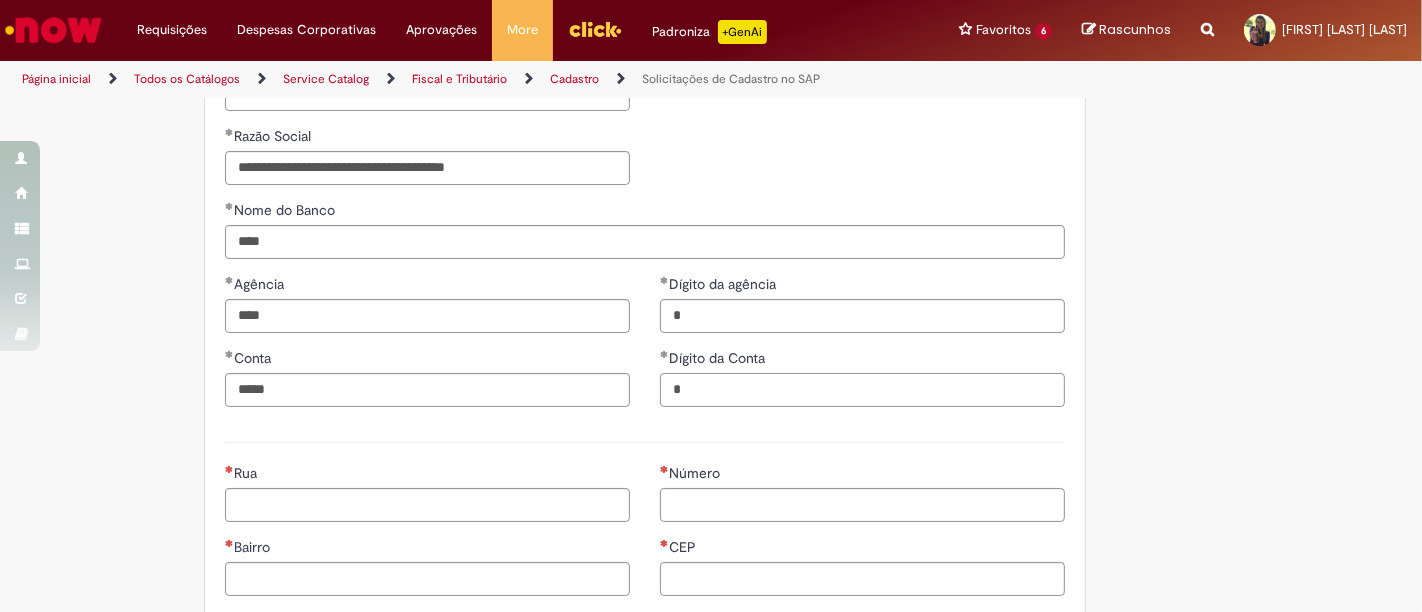 type on "*" 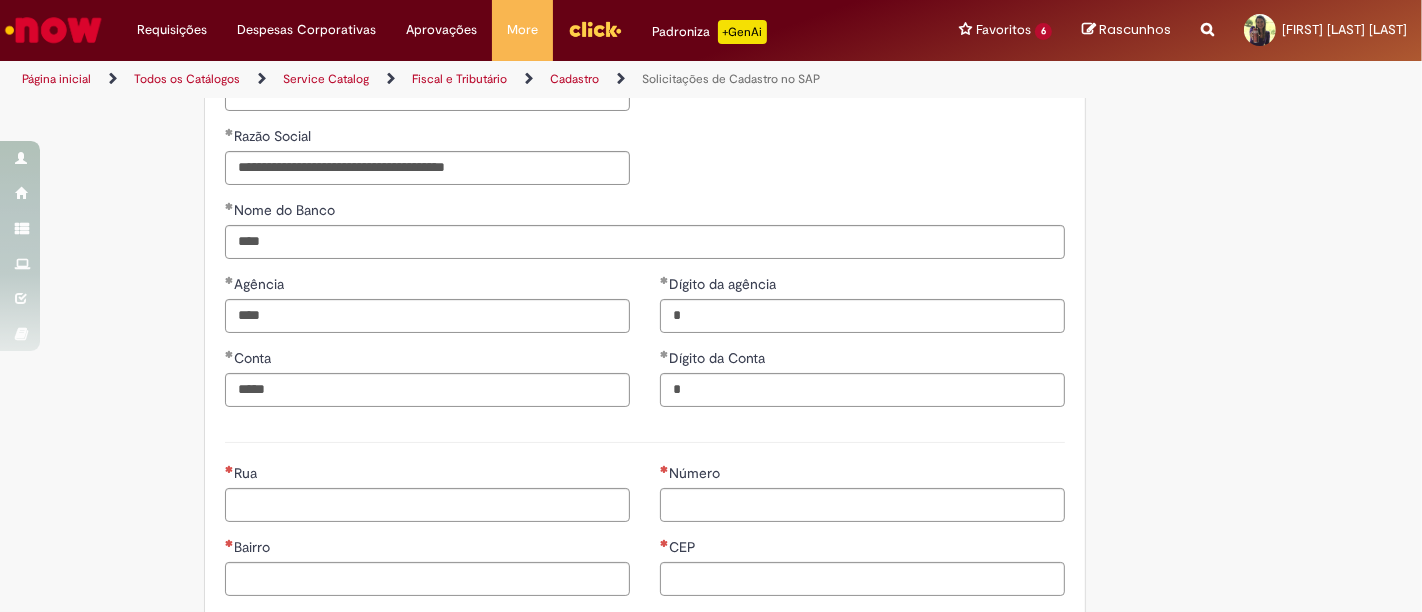 click at bounding box center (645, 442) 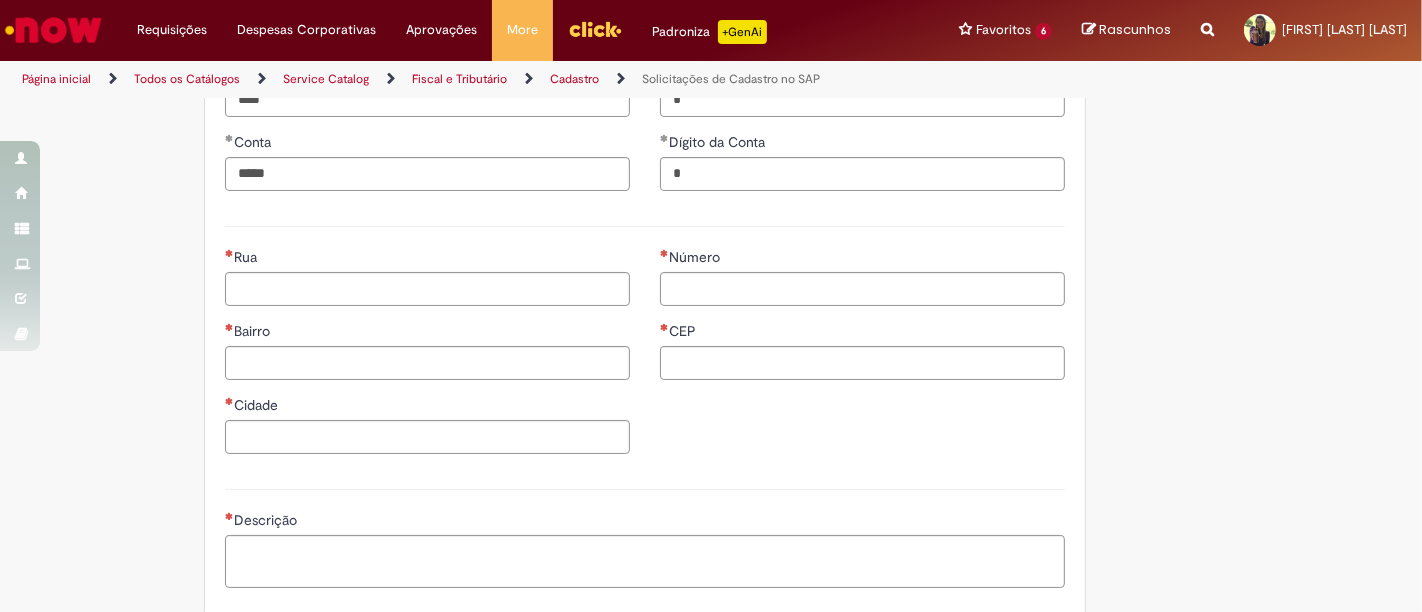 scroll, scrollTop: 994, scrollLeft: 0, axis: vertical 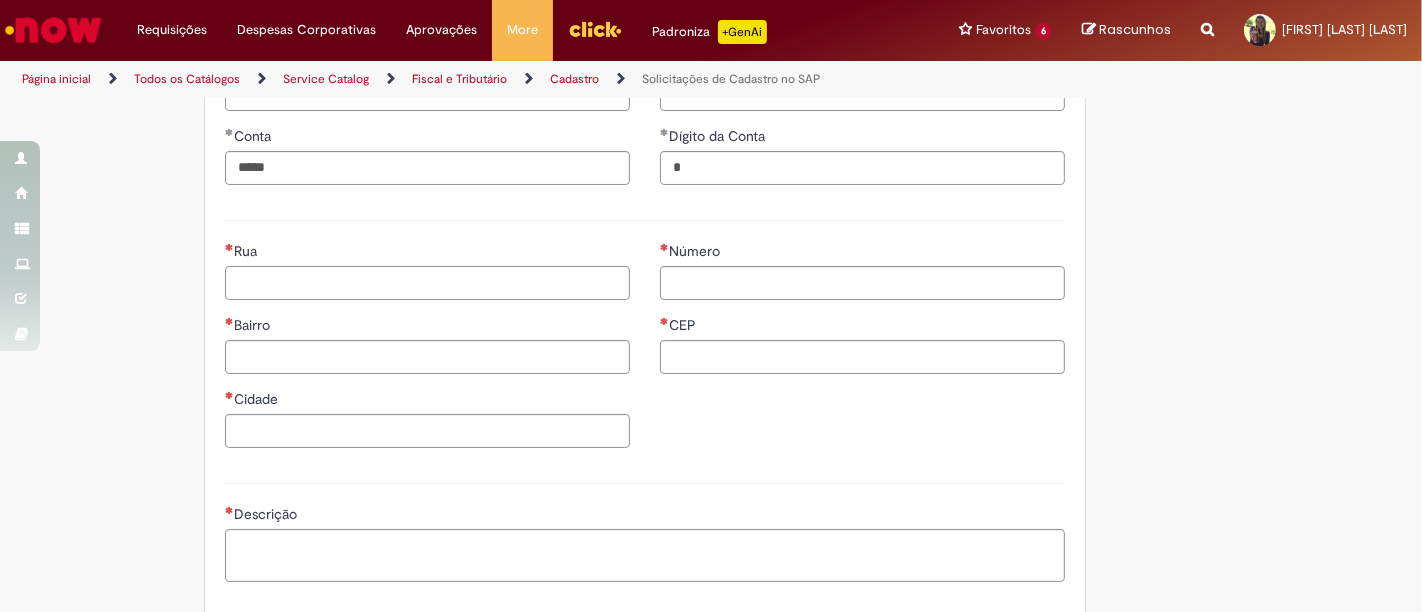 click on "Rua" at bounding box center (427, 283) 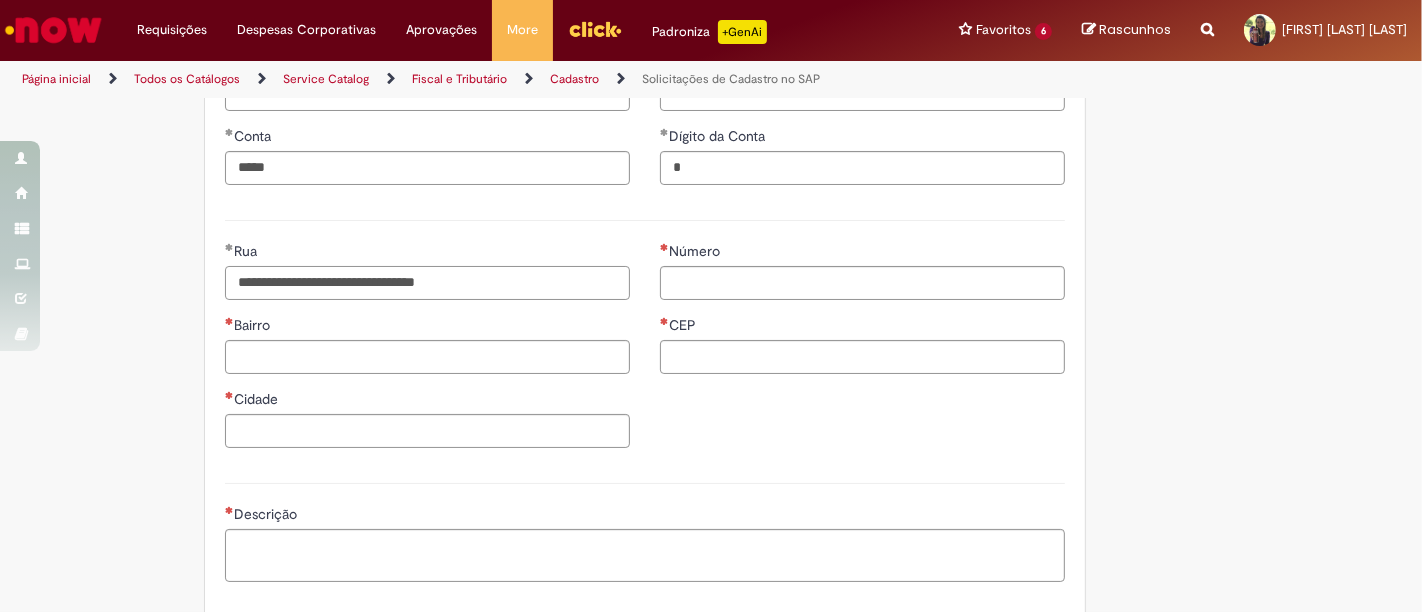drag, startPoint x: 443, startPoint y: 281, endPoint x: 274, endPoint y: 277, distance: 169.04733 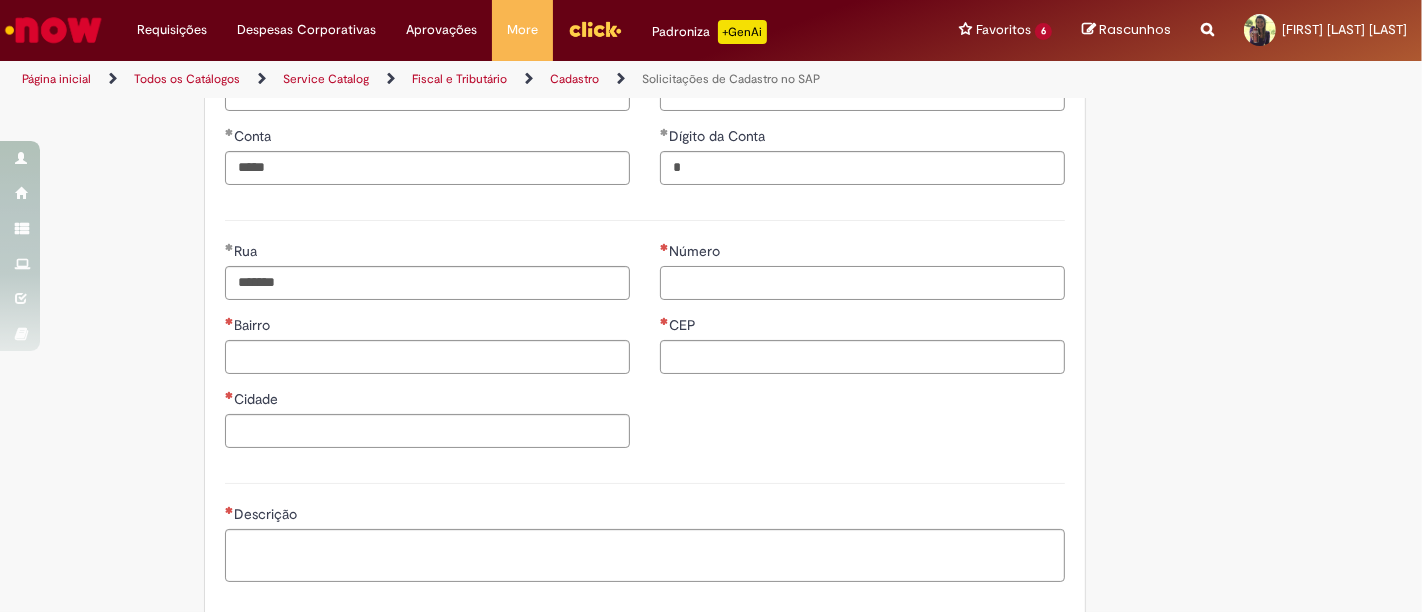 click on "Número" at bounding box center (862, 283) 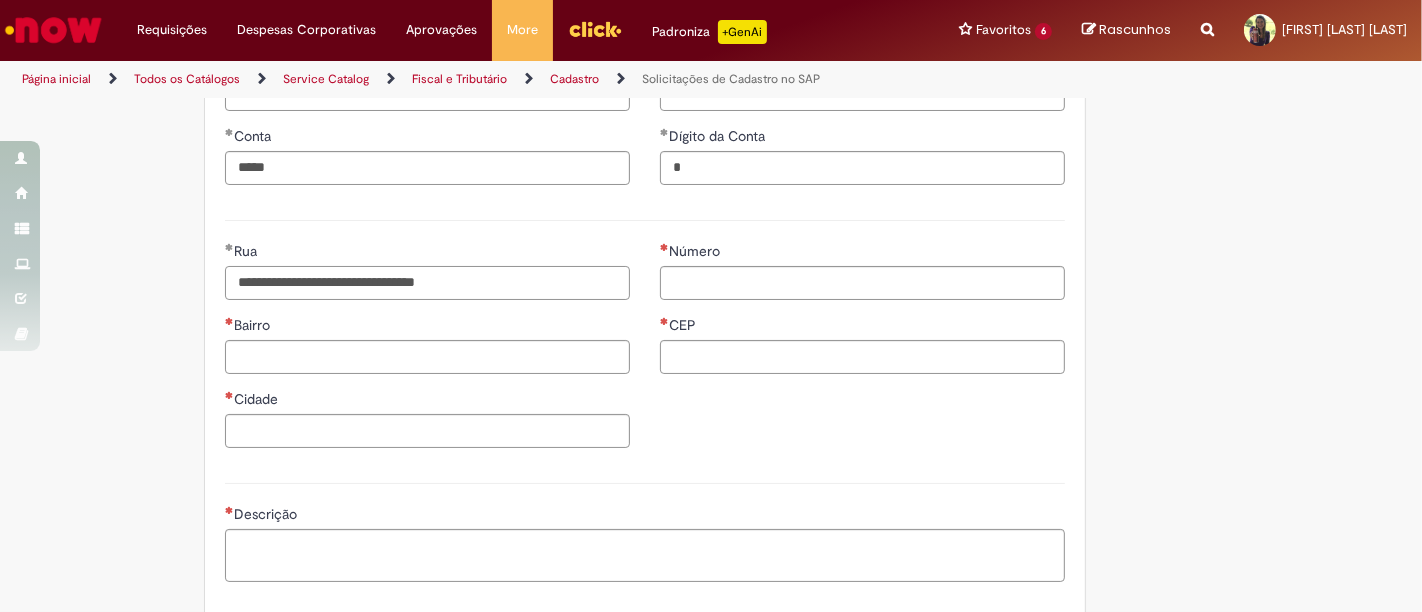type on "**********" 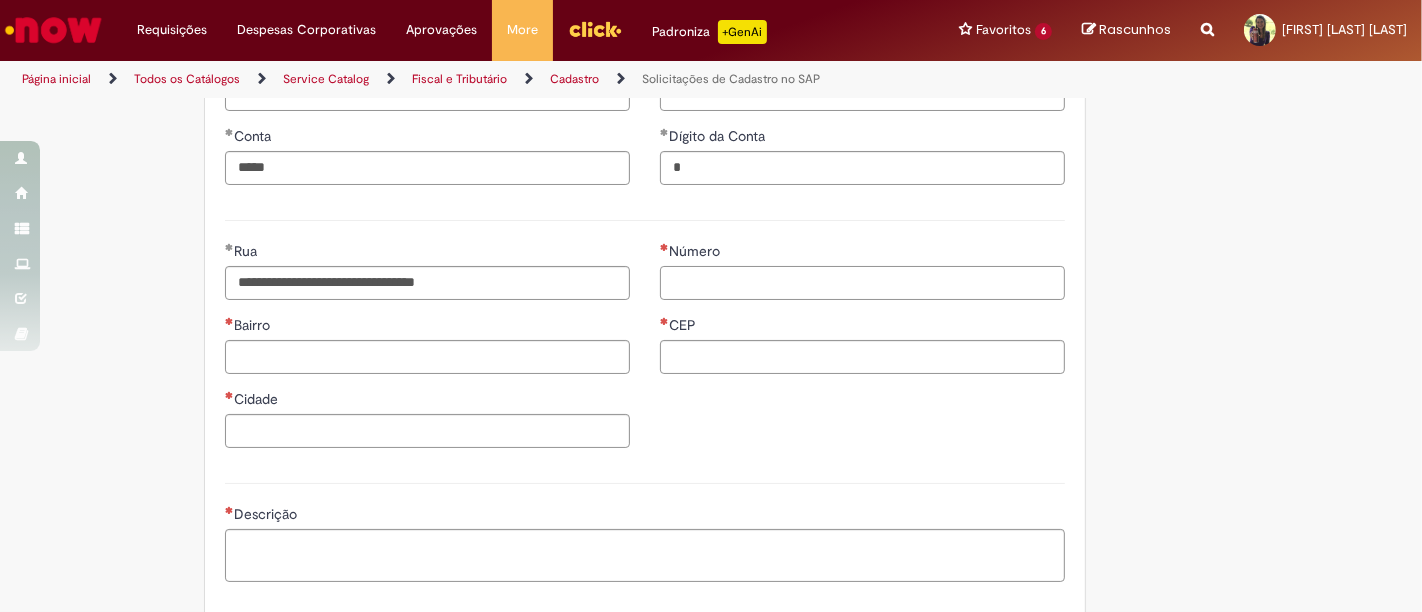click on "Número" at bounding box center (862, 283) 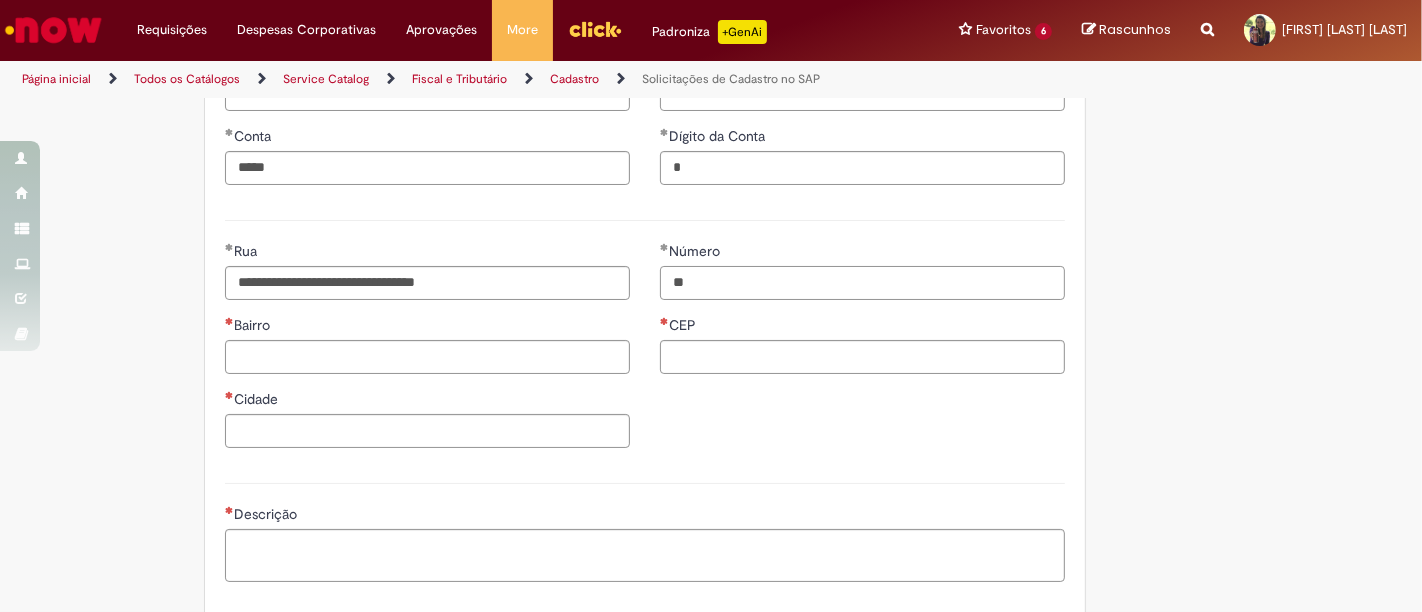 type on "**" 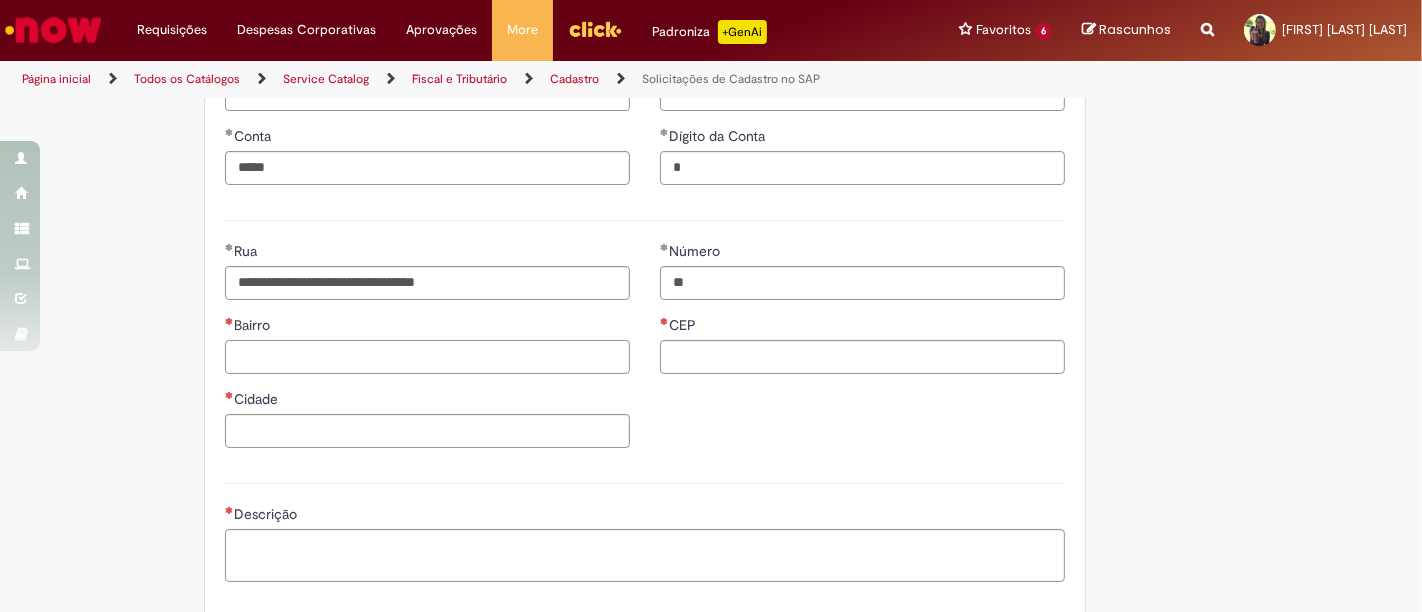 click on "Bairro" at bounding box center [427, 357] 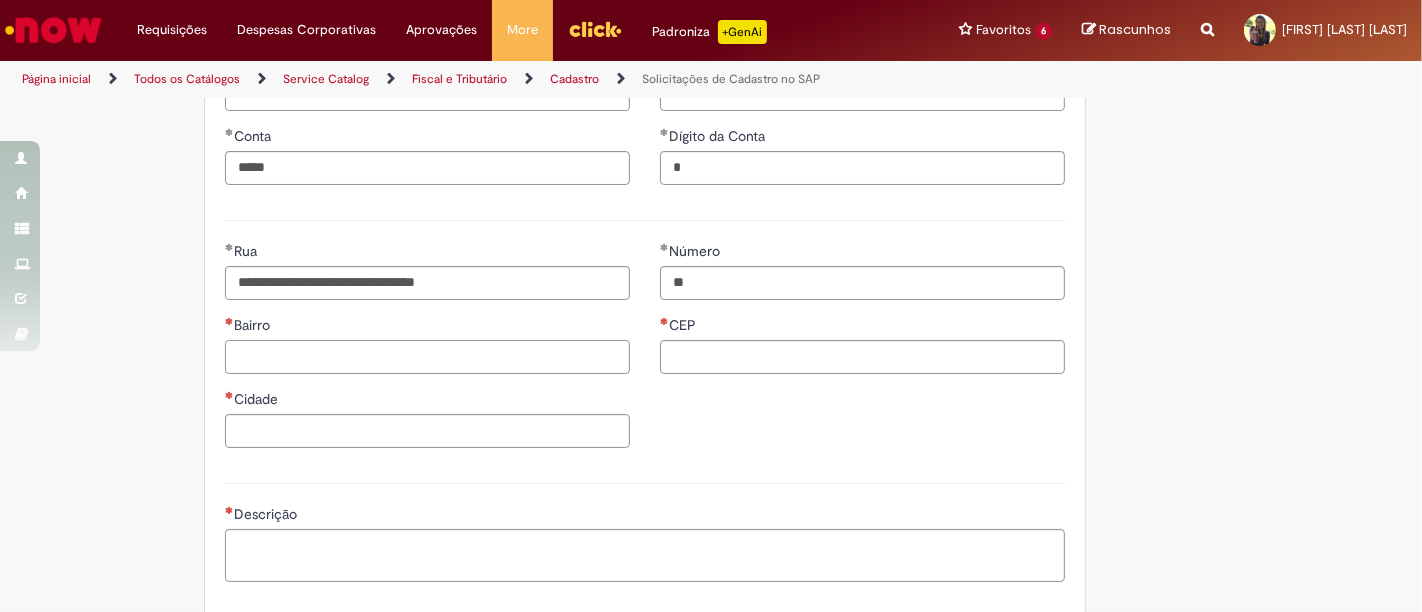 paste on "**********" 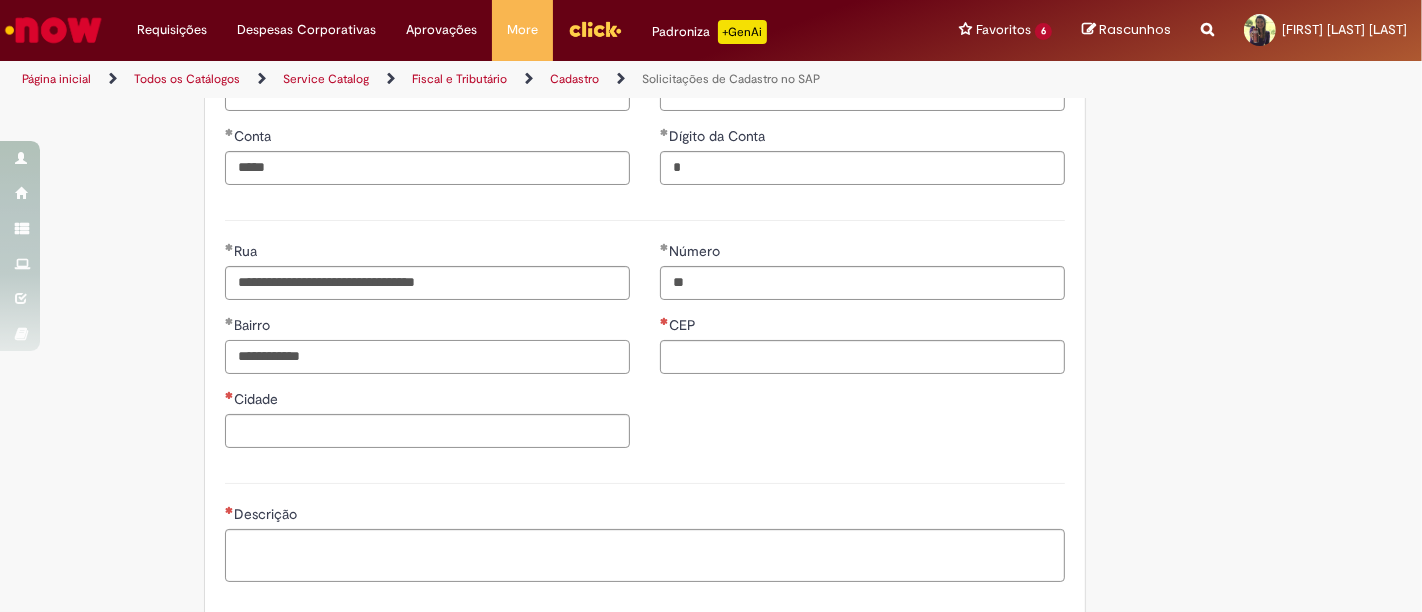 drag, startPoint x: 334, startPoint y: 357, endPoint x: 33, endPoint y: 377, distance: 301.66373 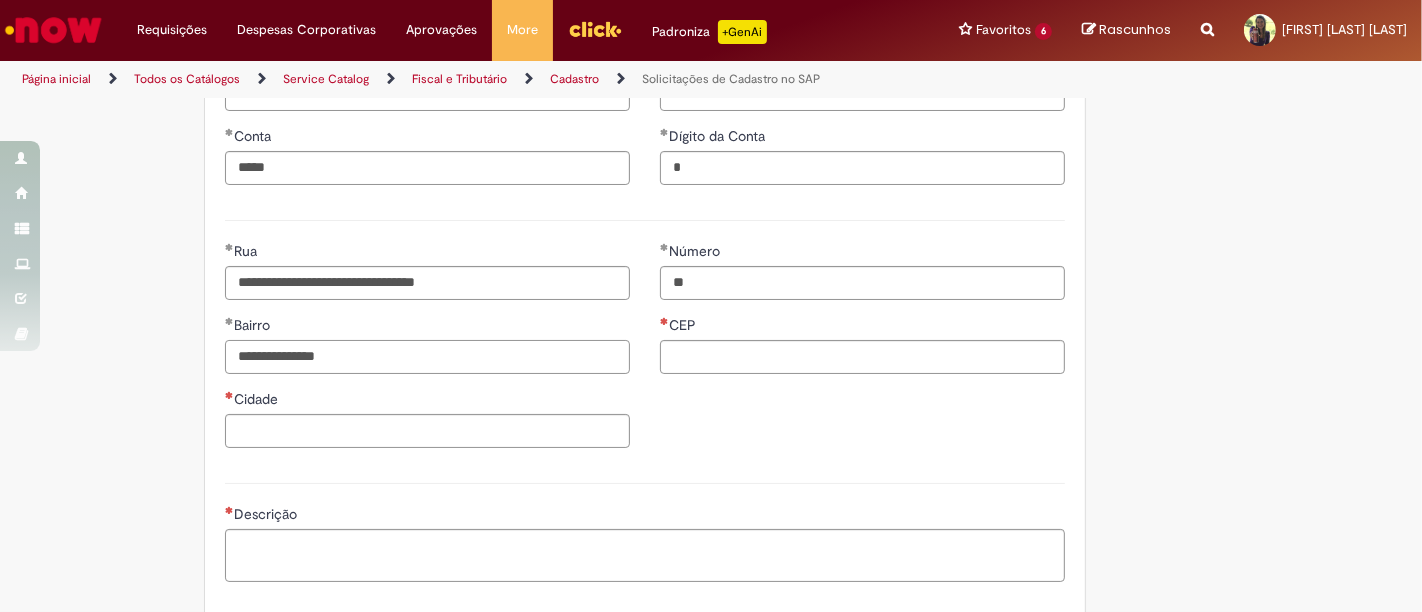 type on "**********" 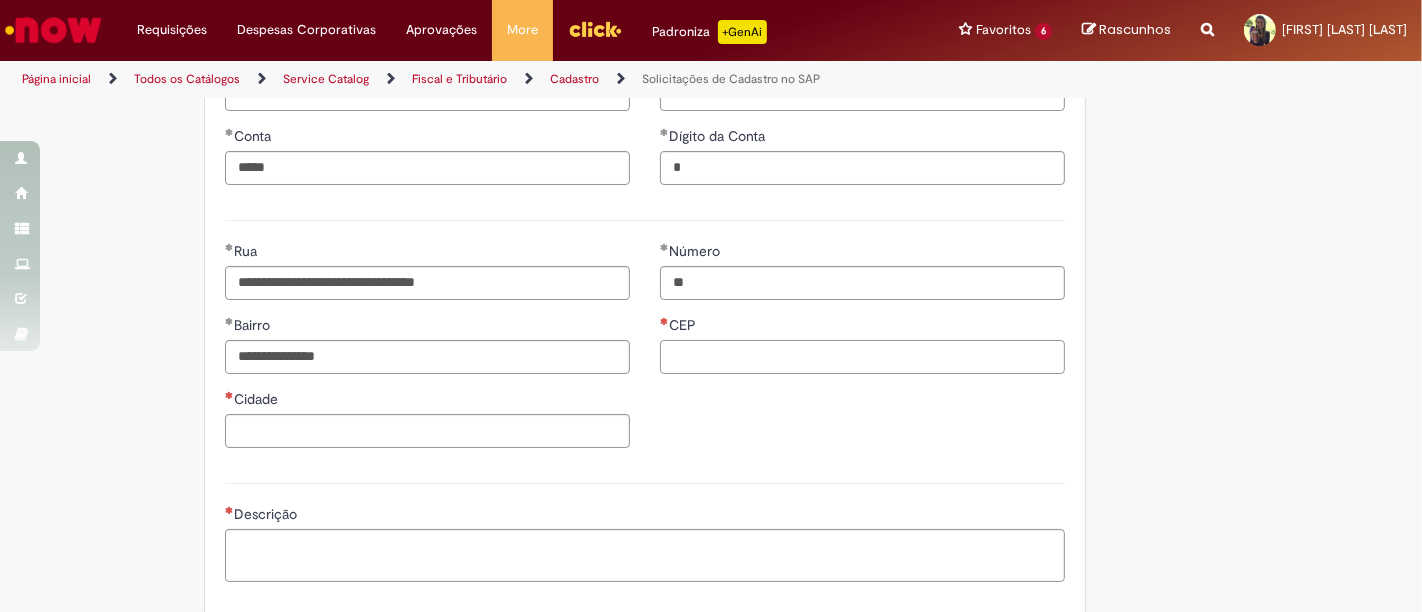 click on "CEP" at bounding box center (862, 357) 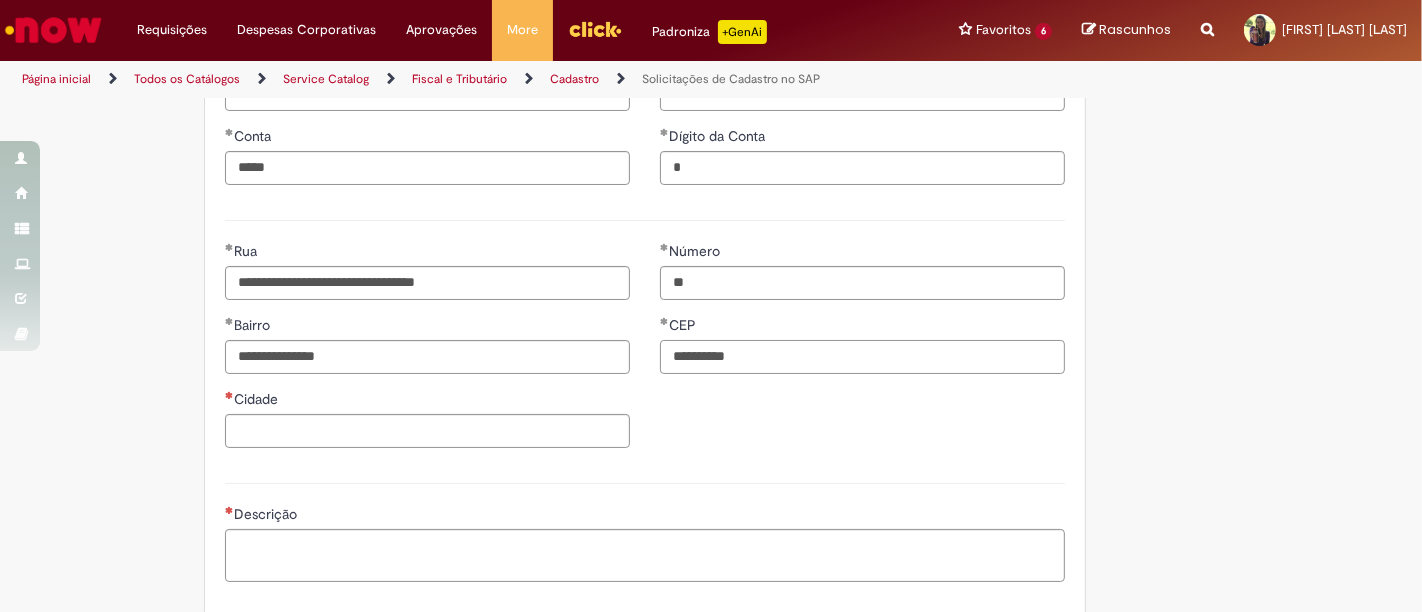 type on "**********" 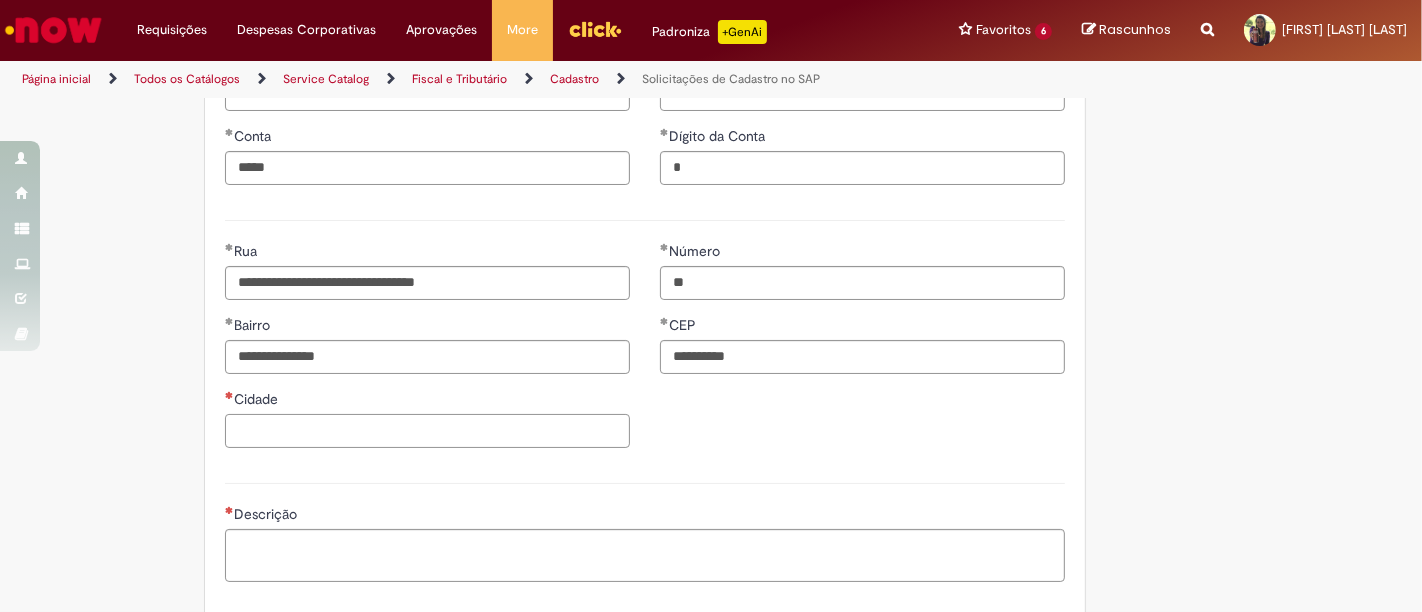 click on "Cidade" at bounding box center (427, 431) 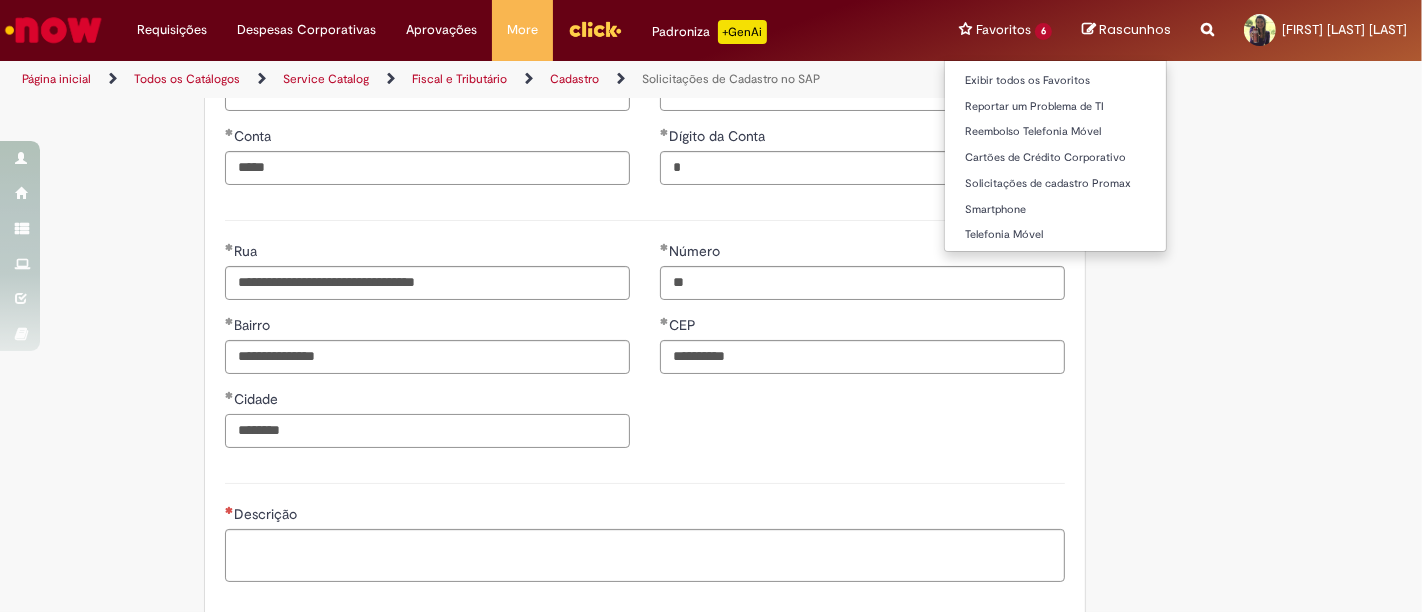 type on "********" 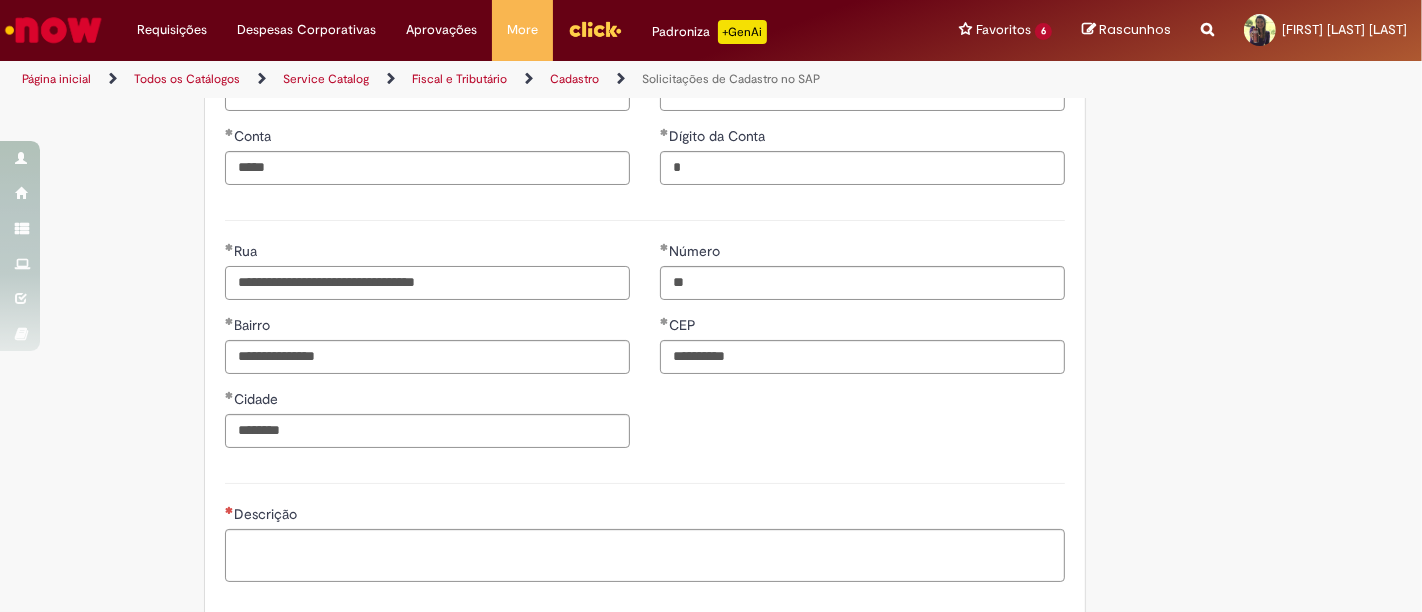 drag, startPoint x: 470, startPoint y: 281, endPoint x: 120, endPoint y: 294, distance: 350.24133 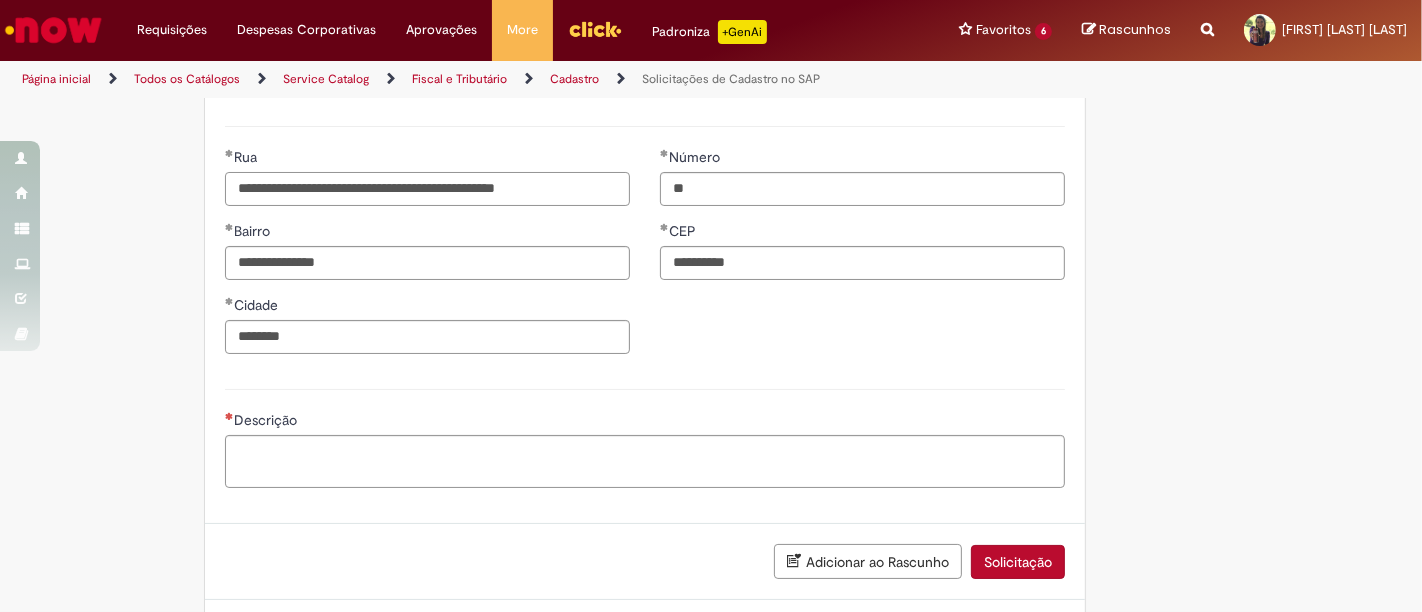 scroll, scrollTop: 1180, scrollLeft: 0, axis: vertical 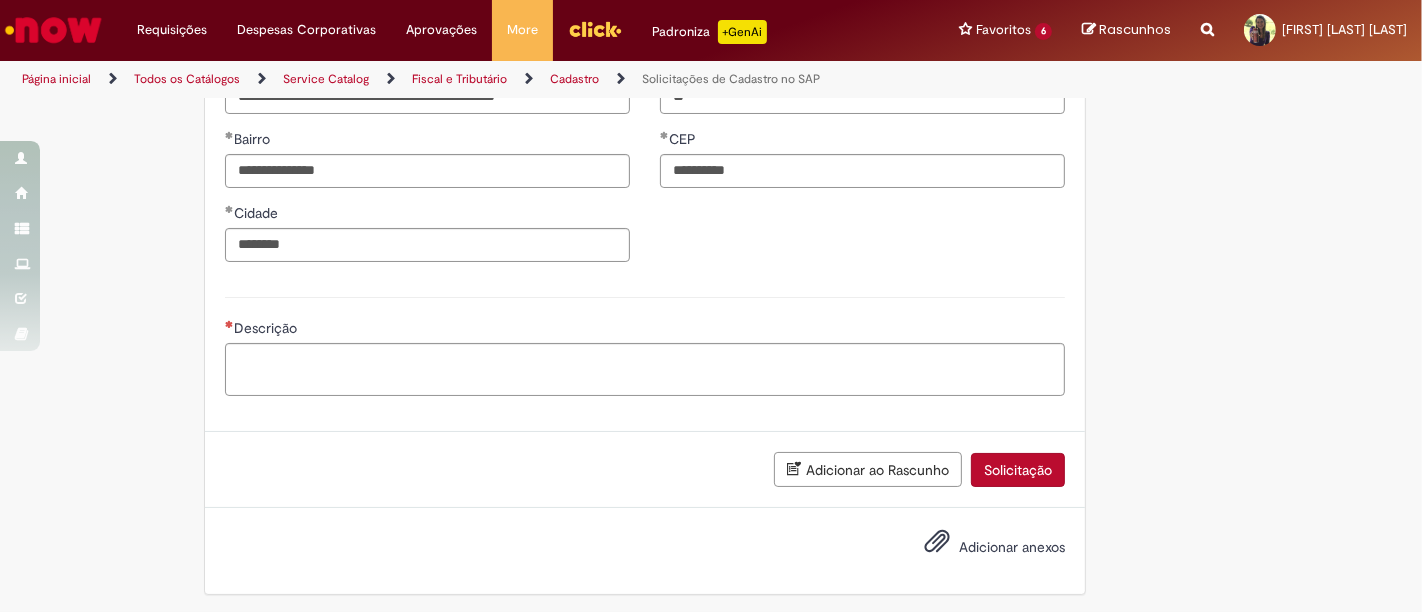 type on "**********" 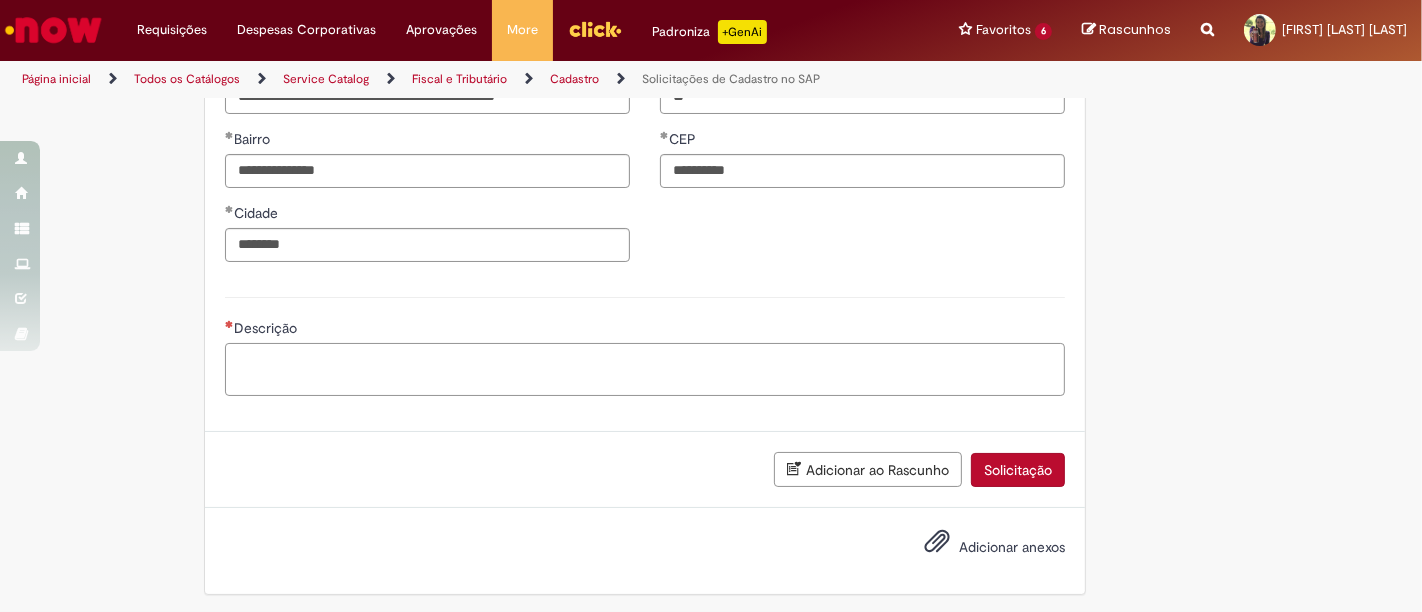 click on "Descrição" at bounding box center [645, 369] 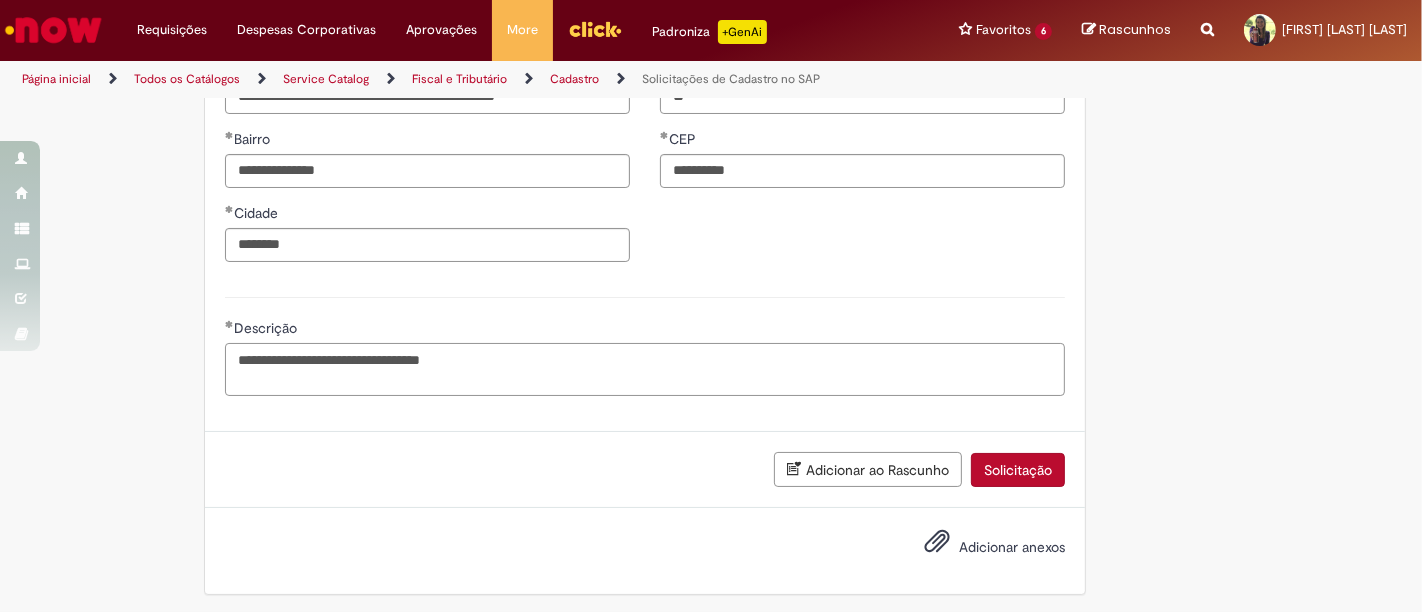 scroll, scrollTop: 1180, scrollLeft: 0, axis: vertical 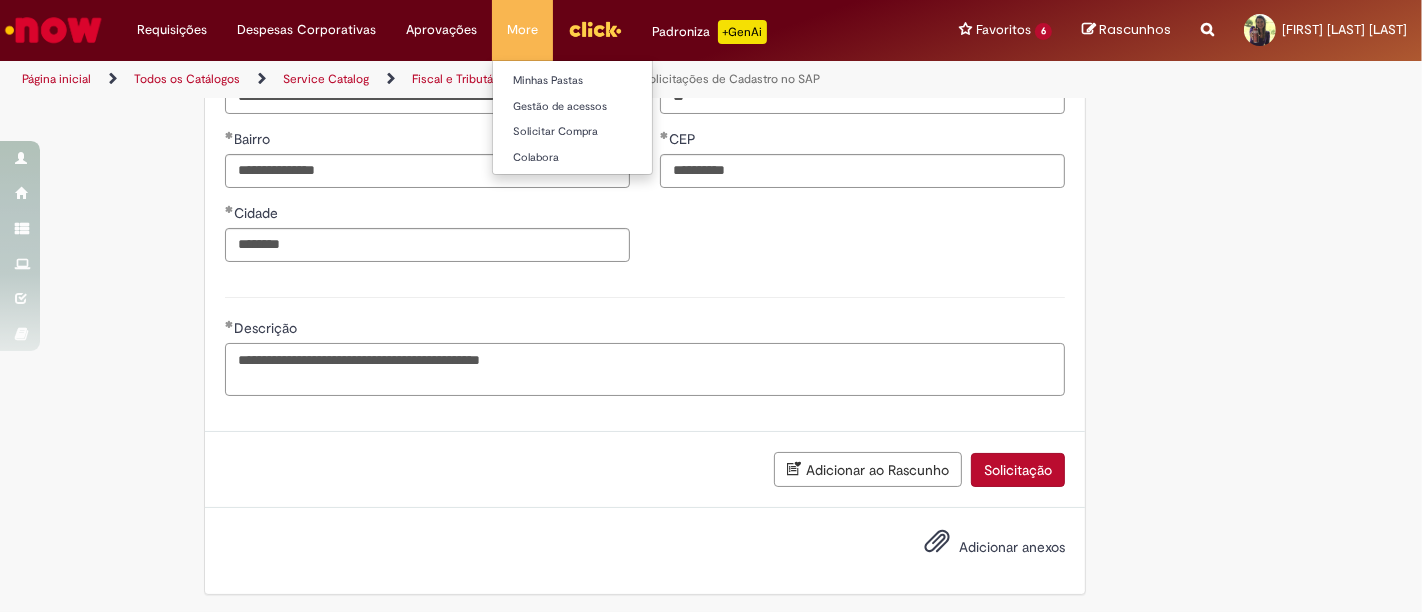type on "**********" 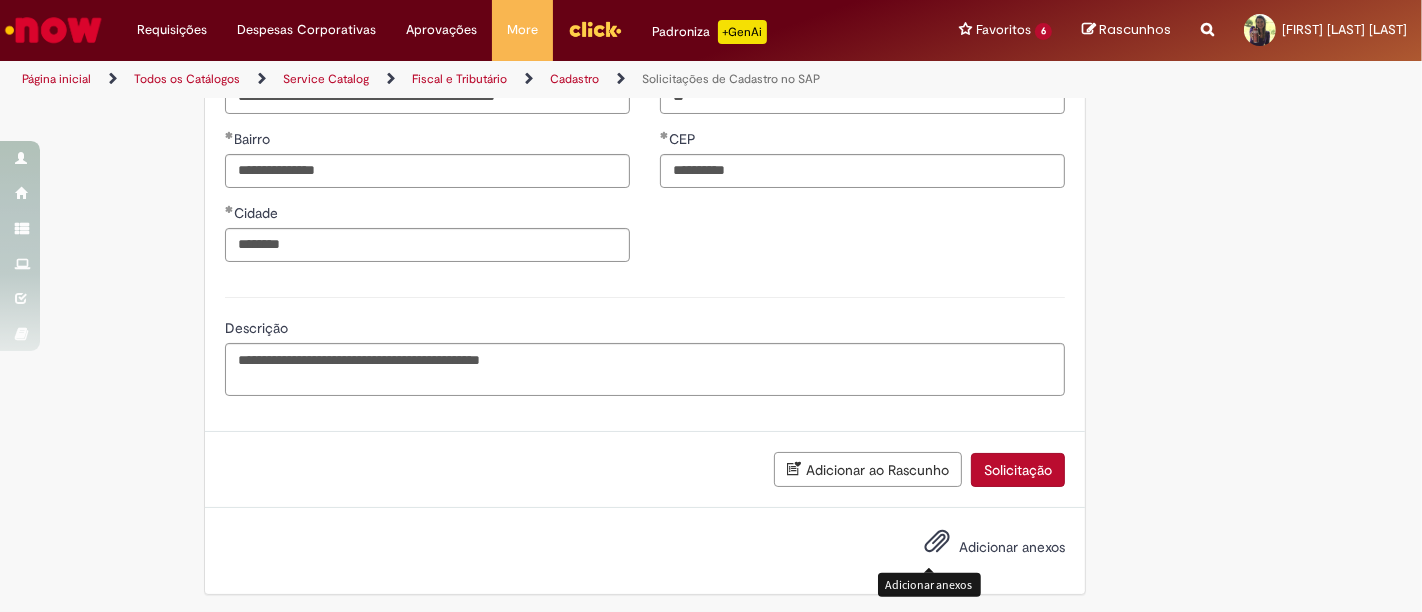 click at bounding box center (937, 542) 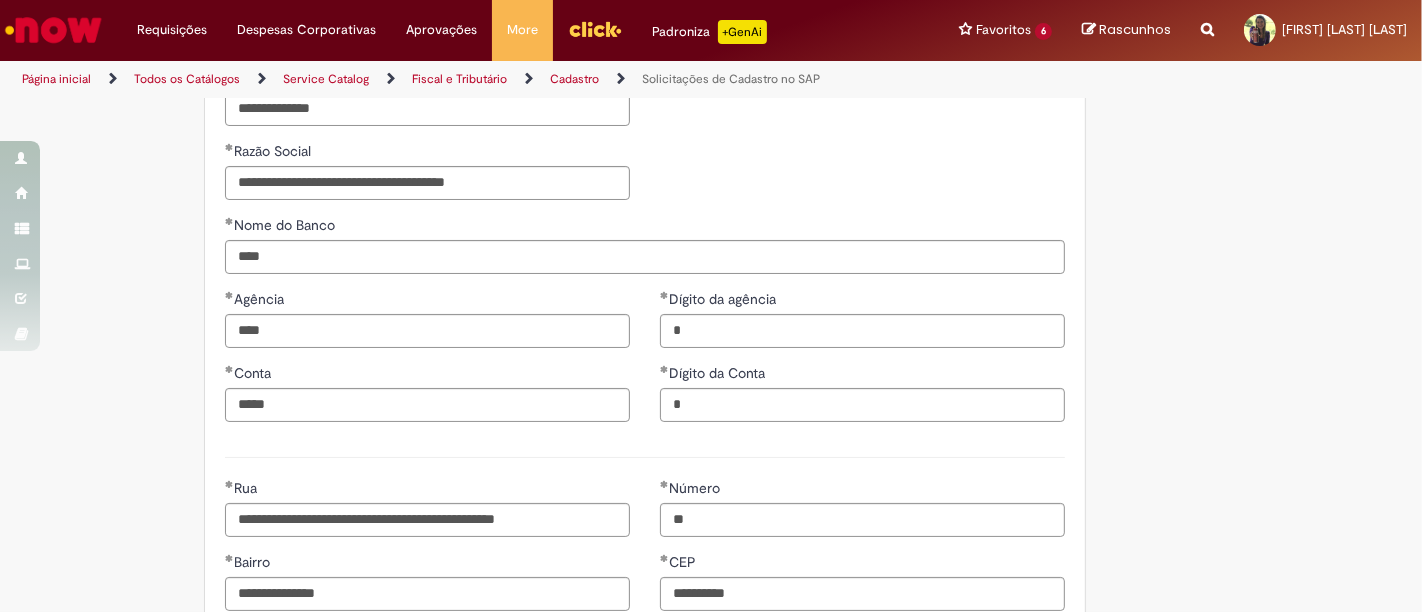 scroll, scrollTop: 868, scrollLeft: 0, axis: vertical 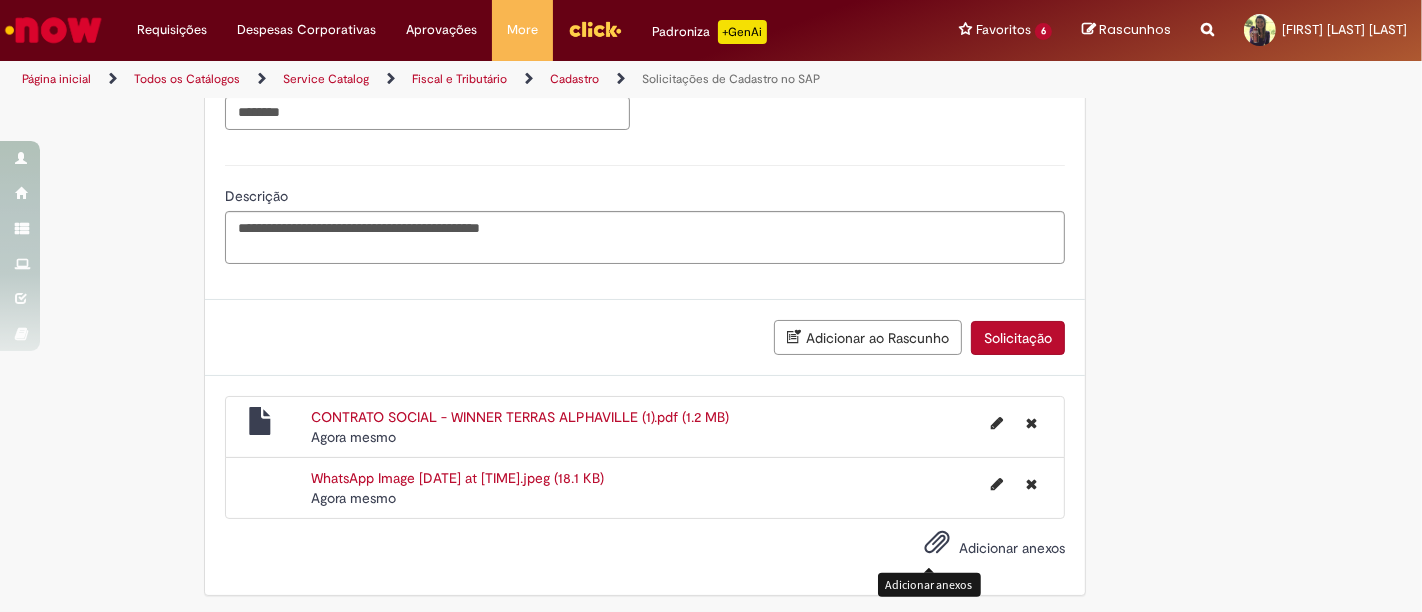 click on "Solicitação" at bounding box center [1018, 338] 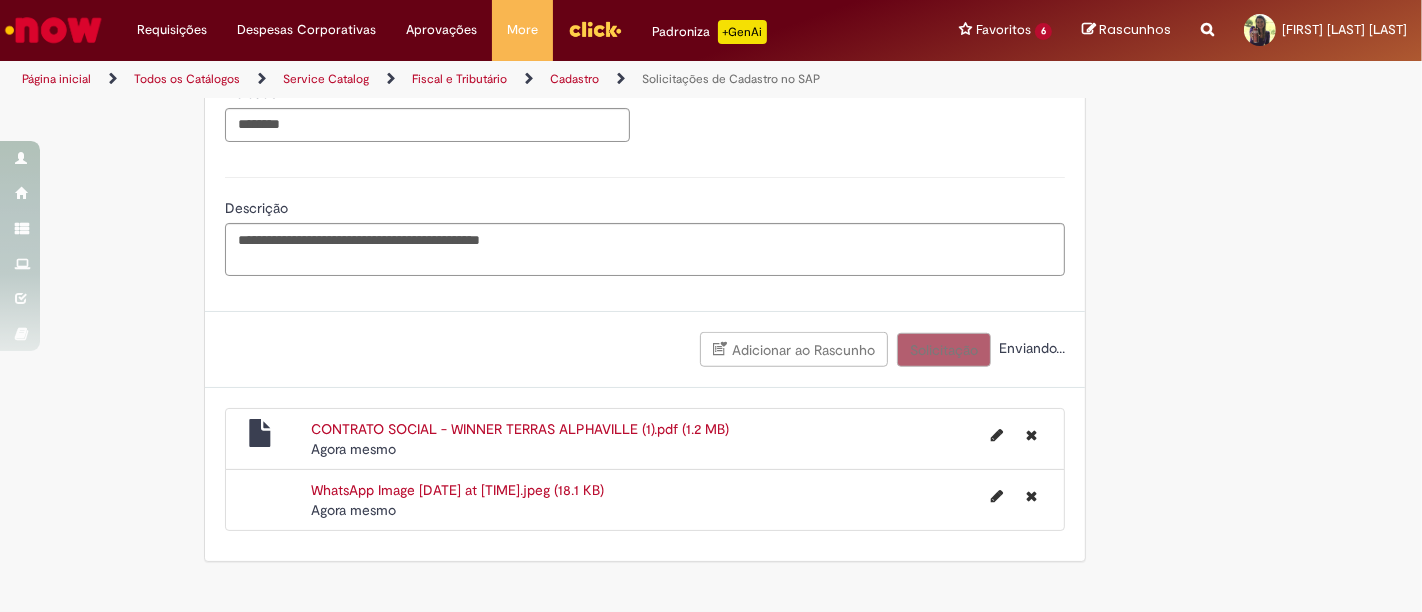 scroll, scrollTop: 1266, scrollLeft: 0, axis: vertical 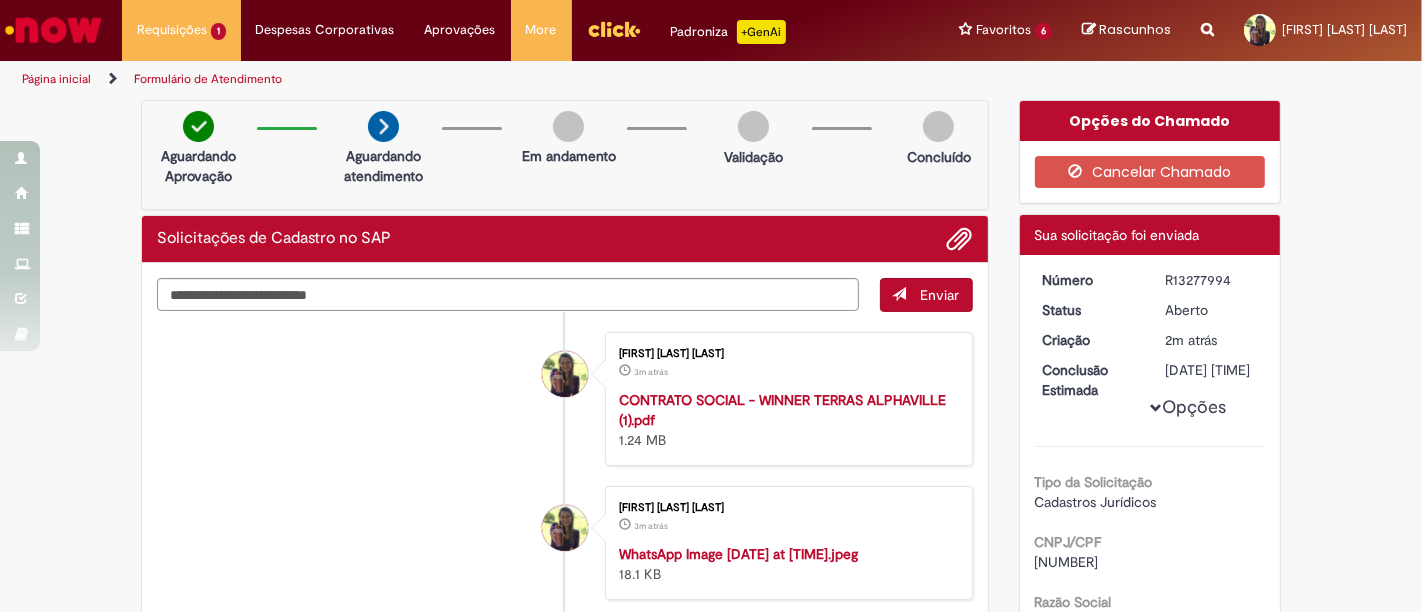 drag, startPoint x: 1222, startPoint y: 272, endPoint x: 1148, endPoint y: 280, distance: 74.431175 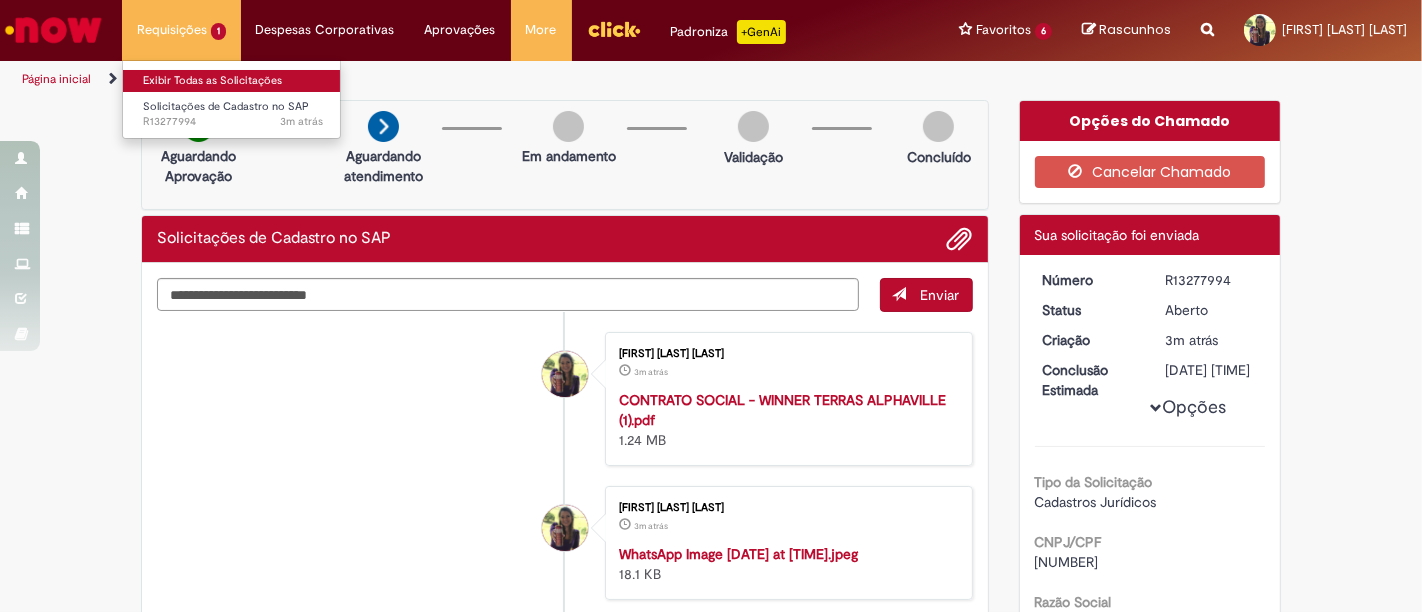 click on "Exibir Todas as Solicitações" at bounding box center (233, 81) 